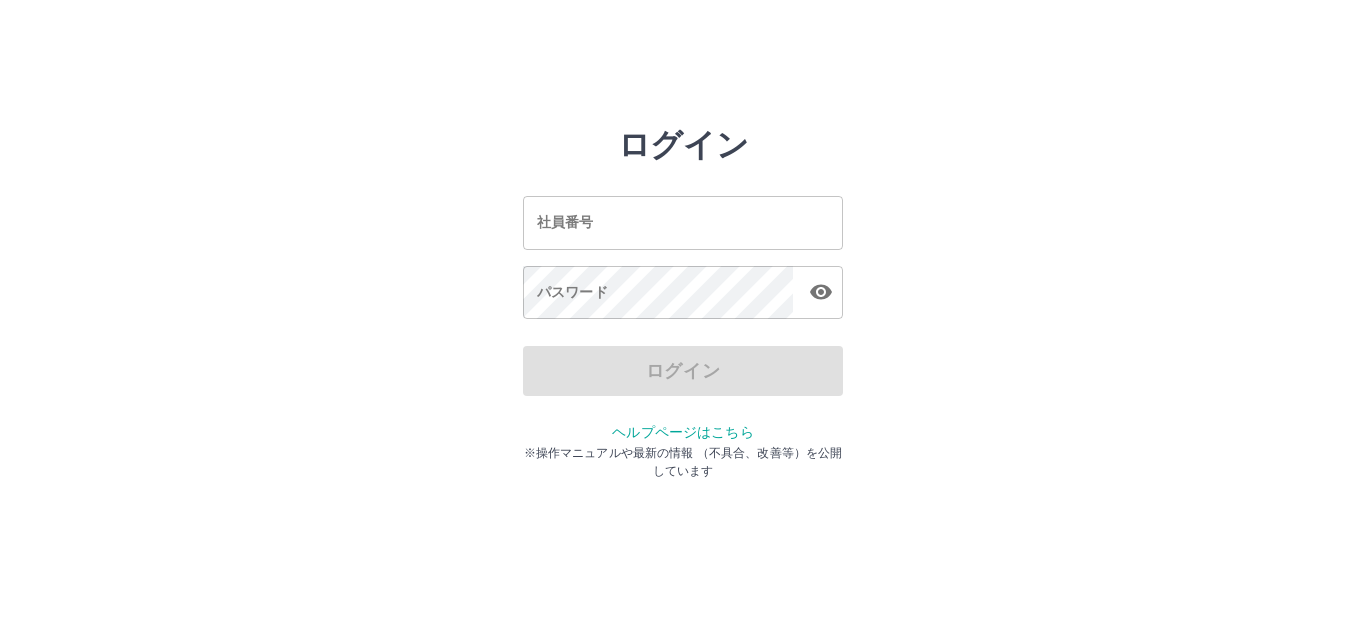 scroll, scrollTop: 0, scrollLeft: 0, axis: both 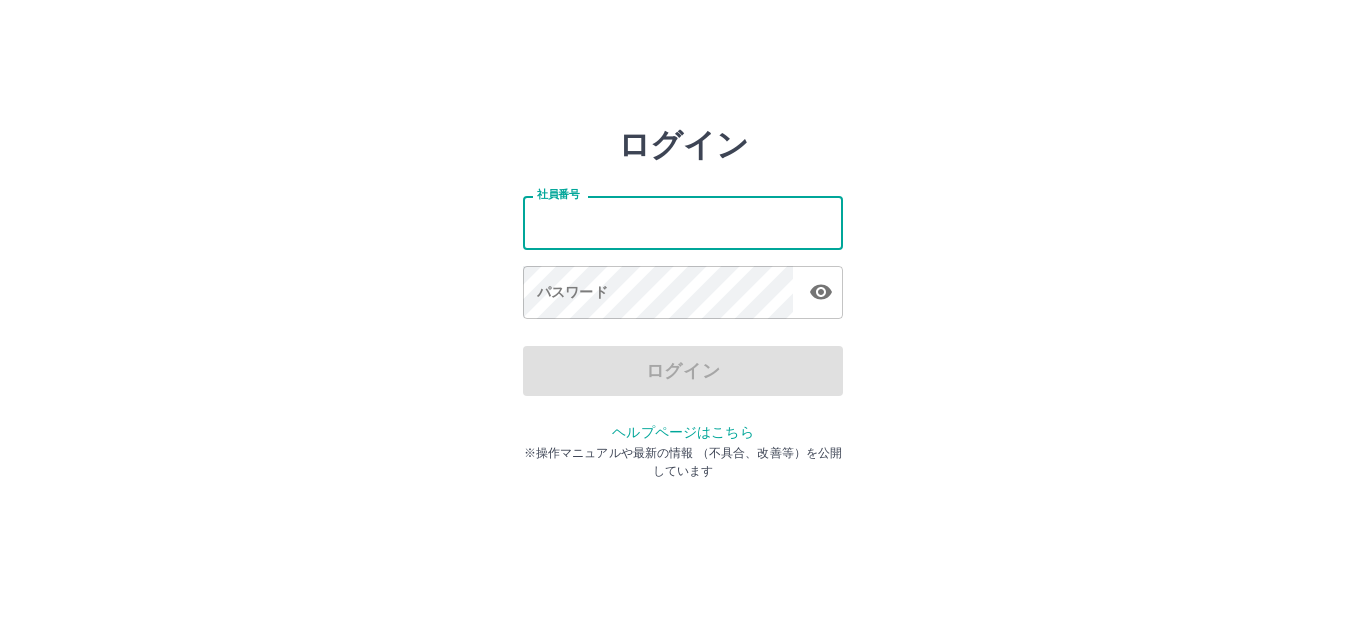 drag, startPoint x: 536, startPoint y: 230, endPoint x: 711, endPoint y: 261, distance: 177.7245 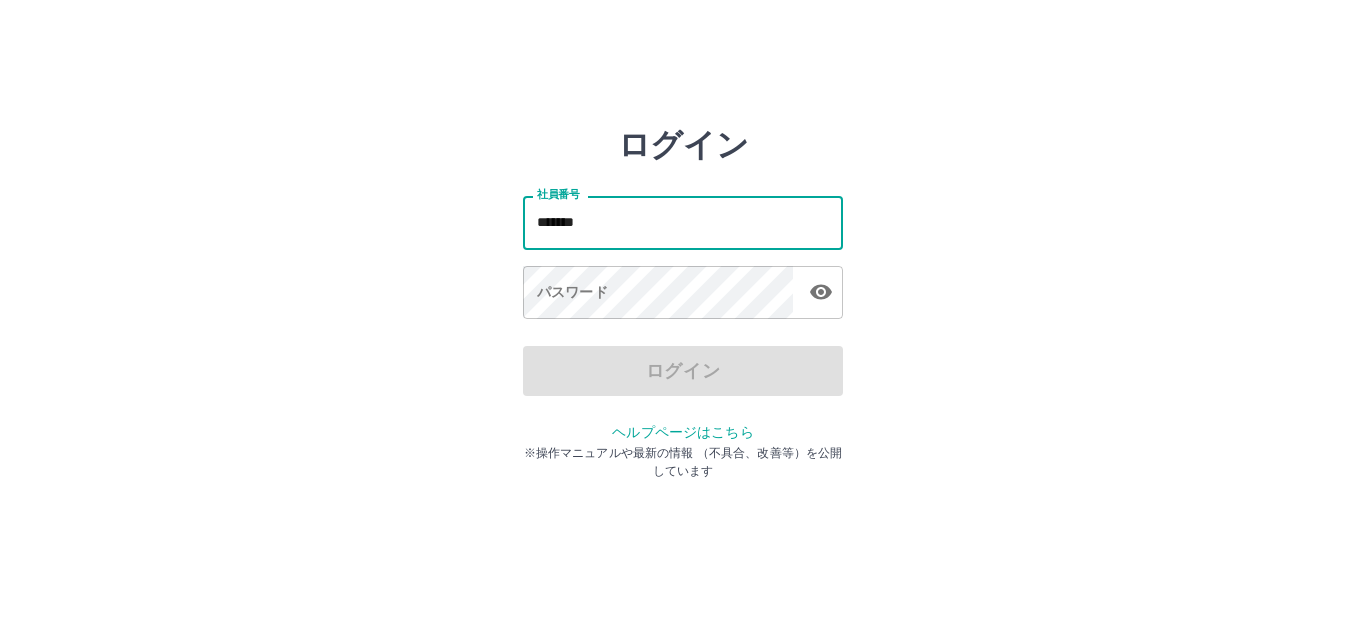 type on "*******" 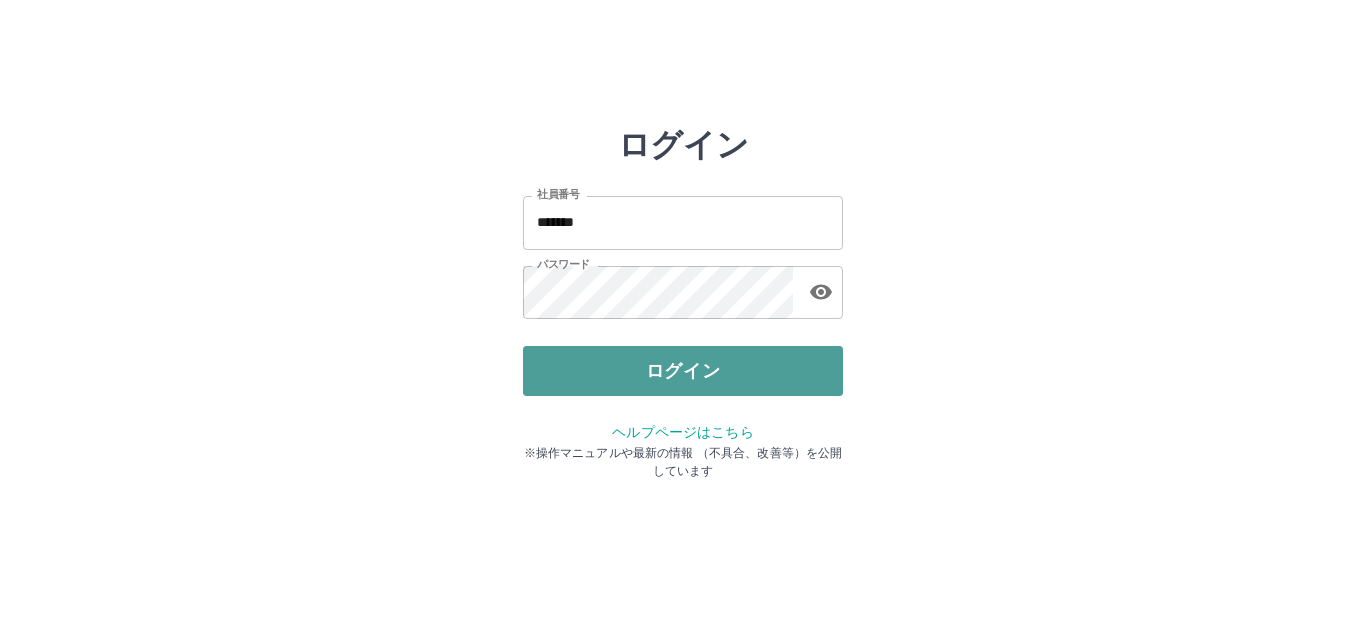 click on "ログイン" at bounding box center (683, 371) 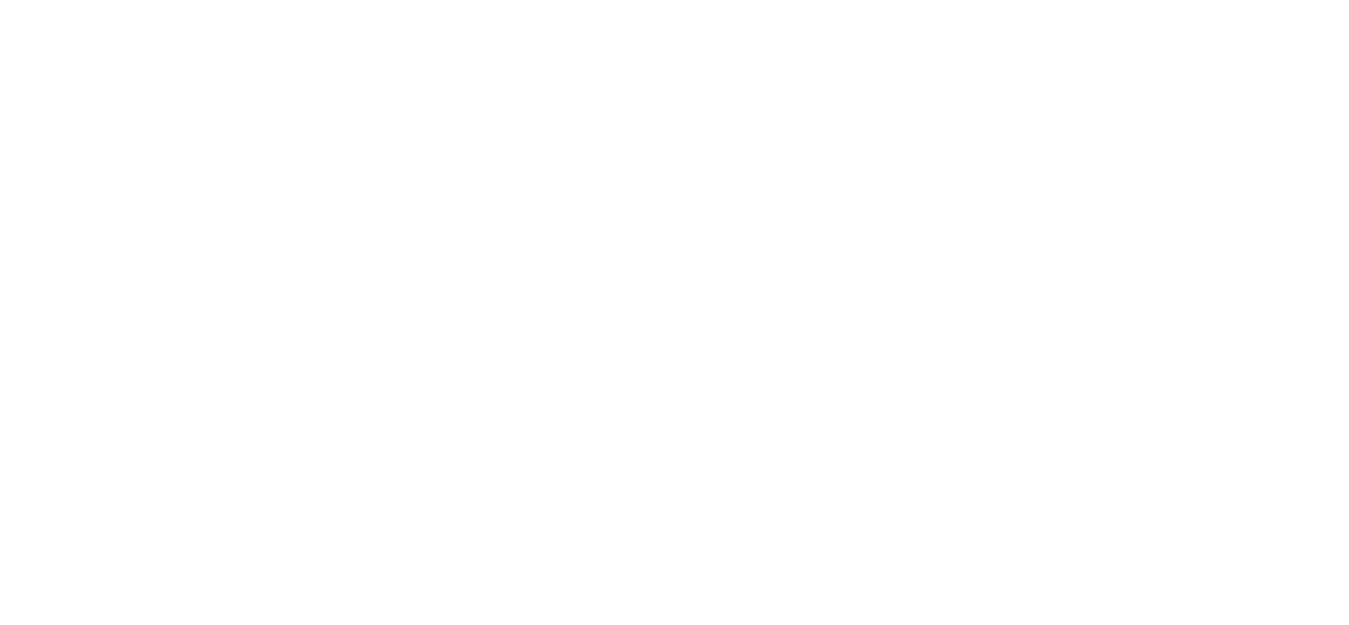 scroll, scrollTop: 0, scrollLeft: 0, axis: both 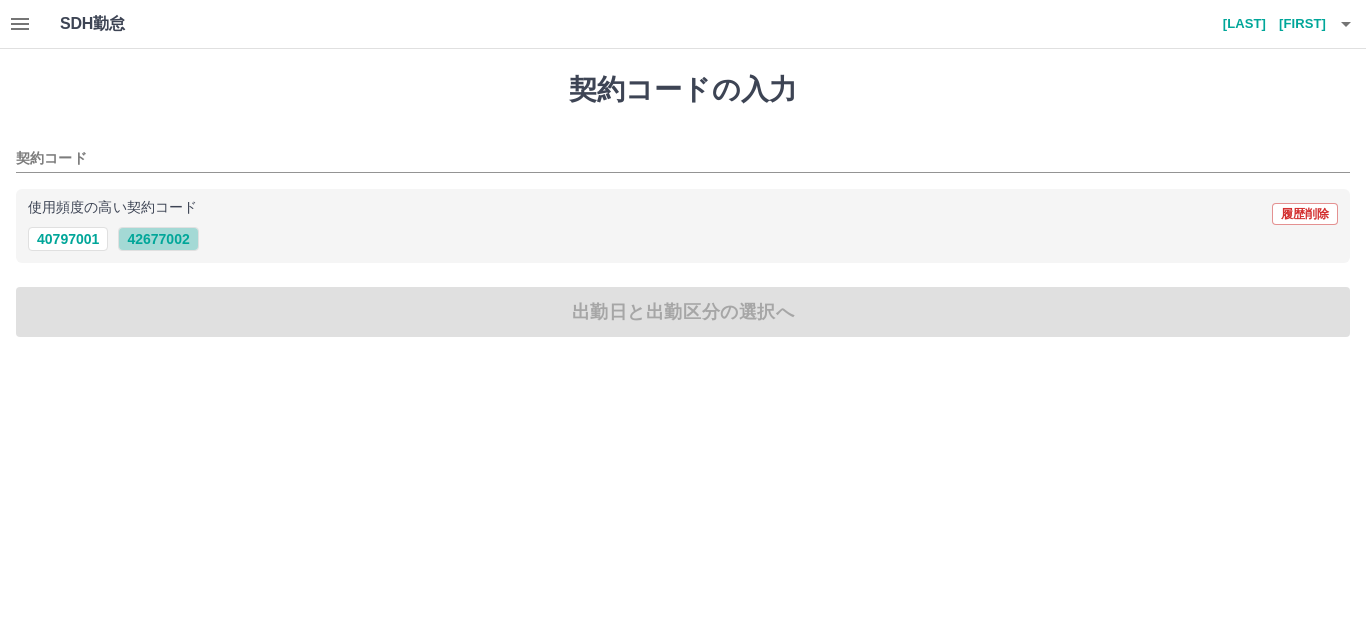 click on "42677002" at bounding box center (158, 239) 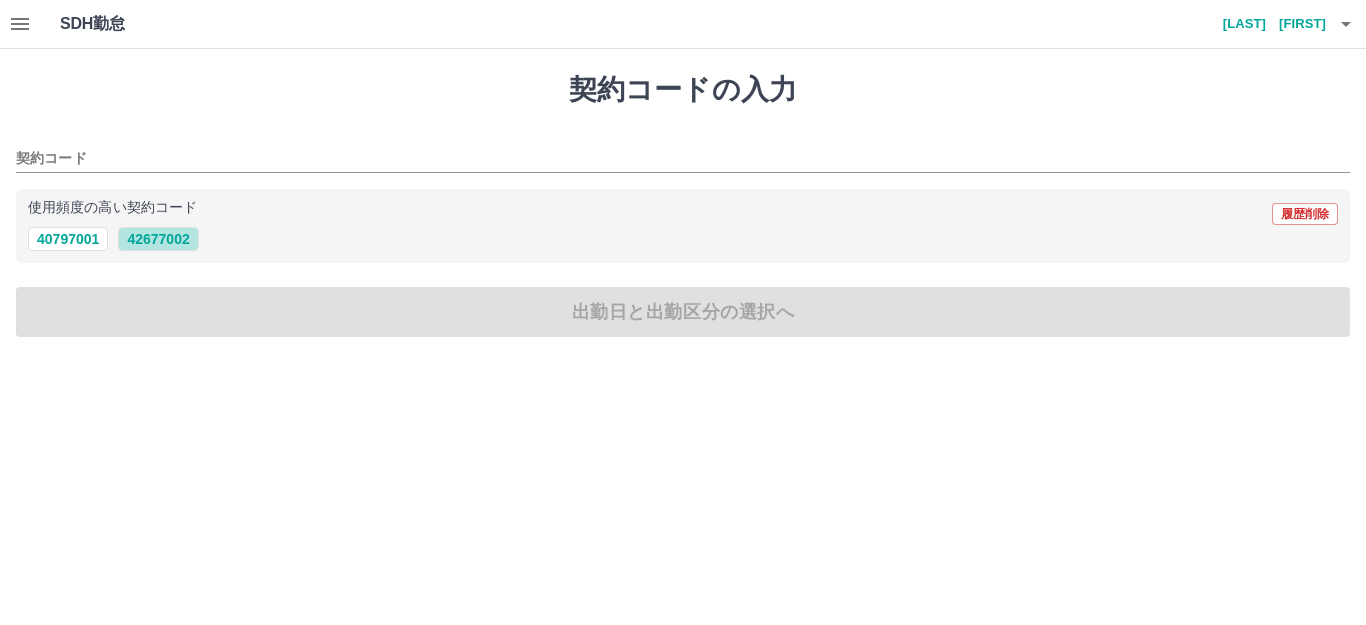 type on "********" 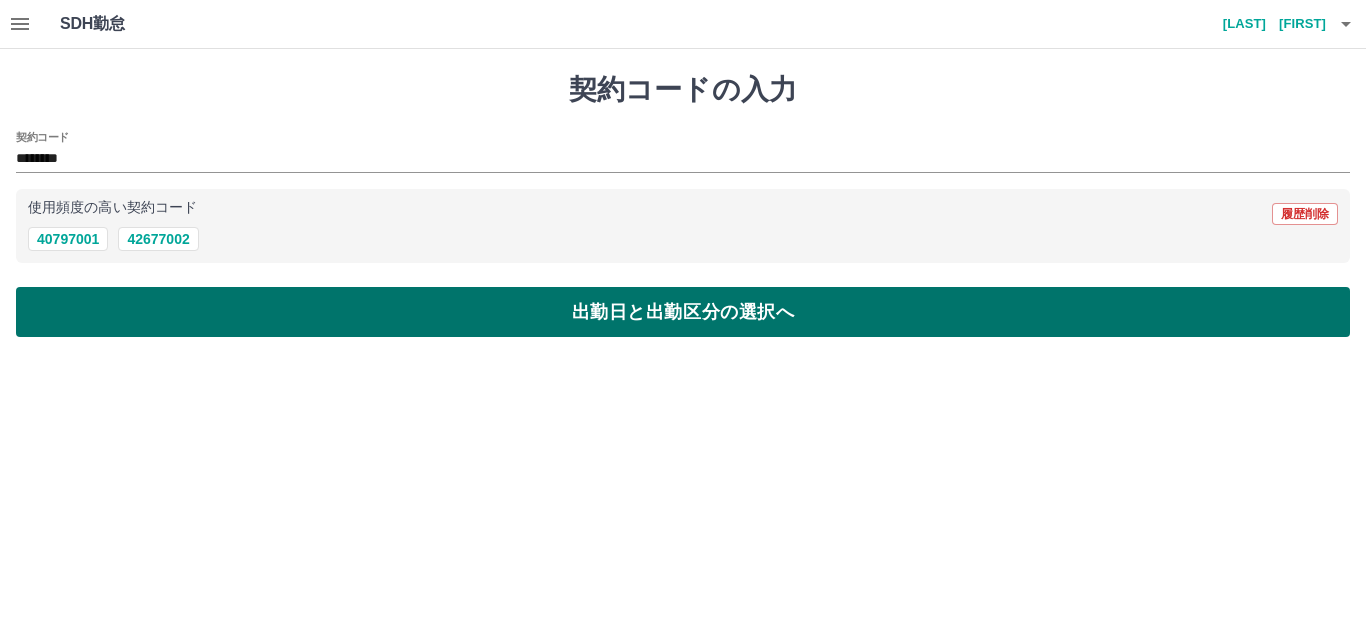 click on "出勤日と出勤区分の選択へ" at bounding box center (683, 312) 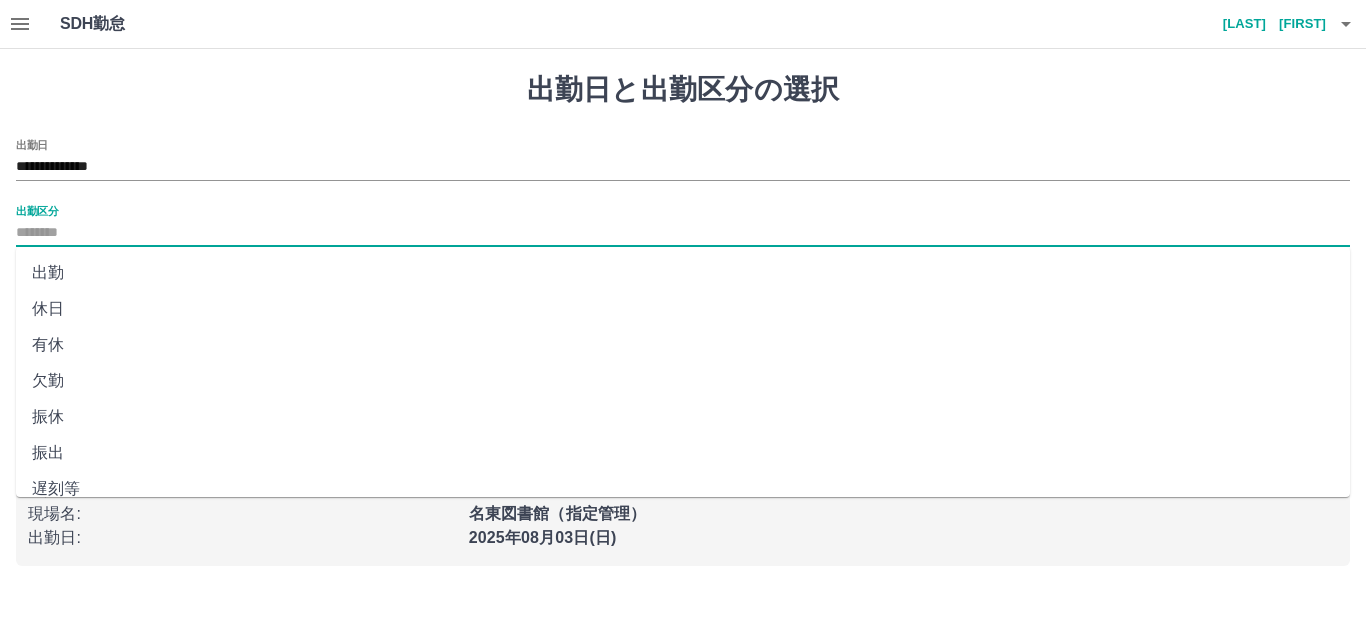 click on "出勤区分" at bounding box center [683, 233] 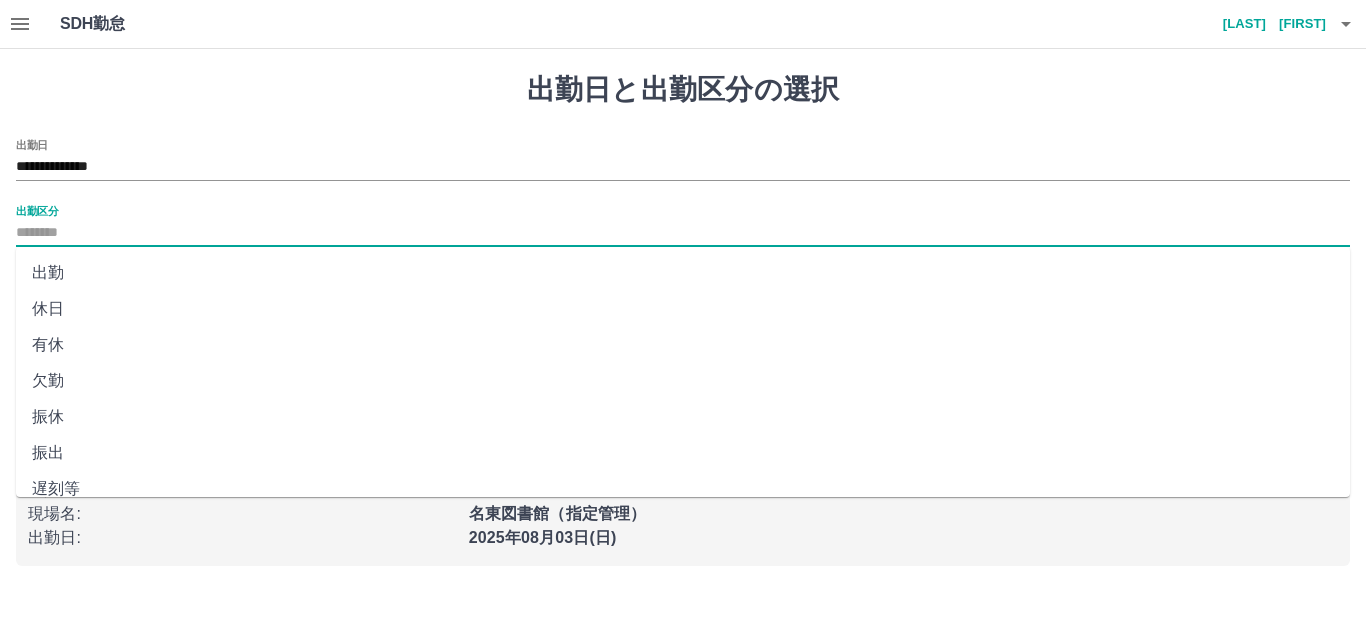 drag, startPoint x: 32, startPoint y: 273, endPoint x: 373, endPoint y: 618, distance: 485.0835 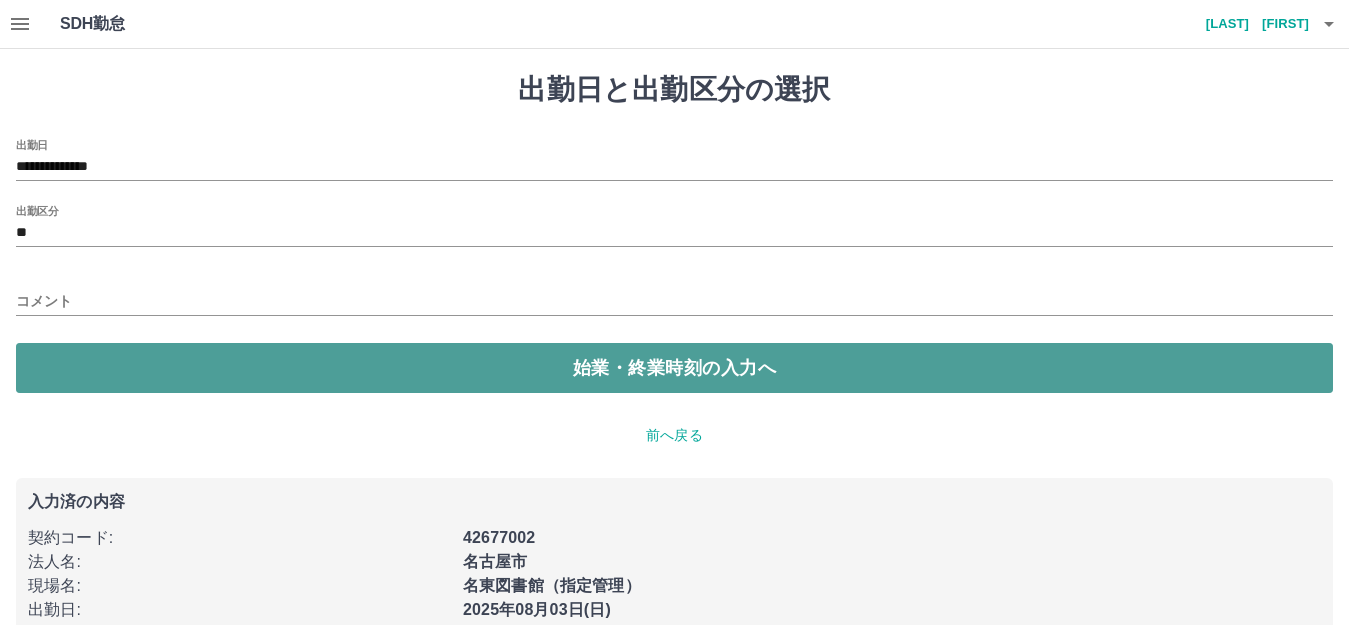 click on "始業・終業時刻の入力へ" at bounding box center [674, 368] 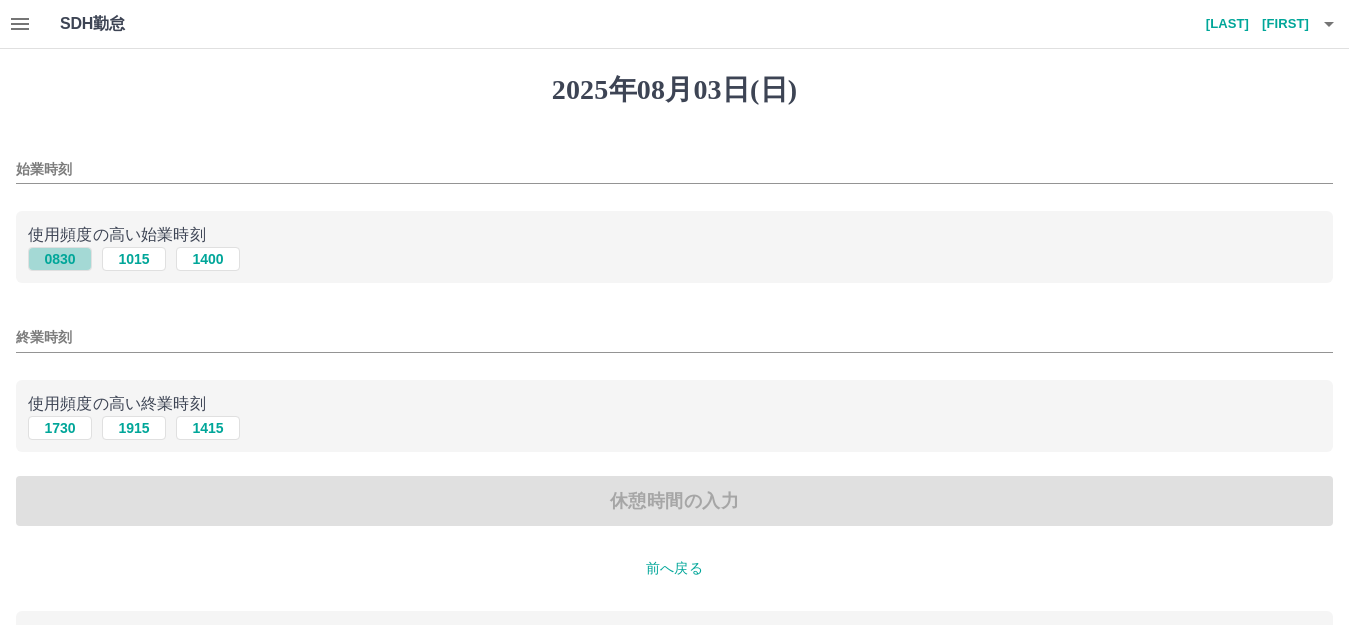 click on "0830" at bounding box center (60, 259) 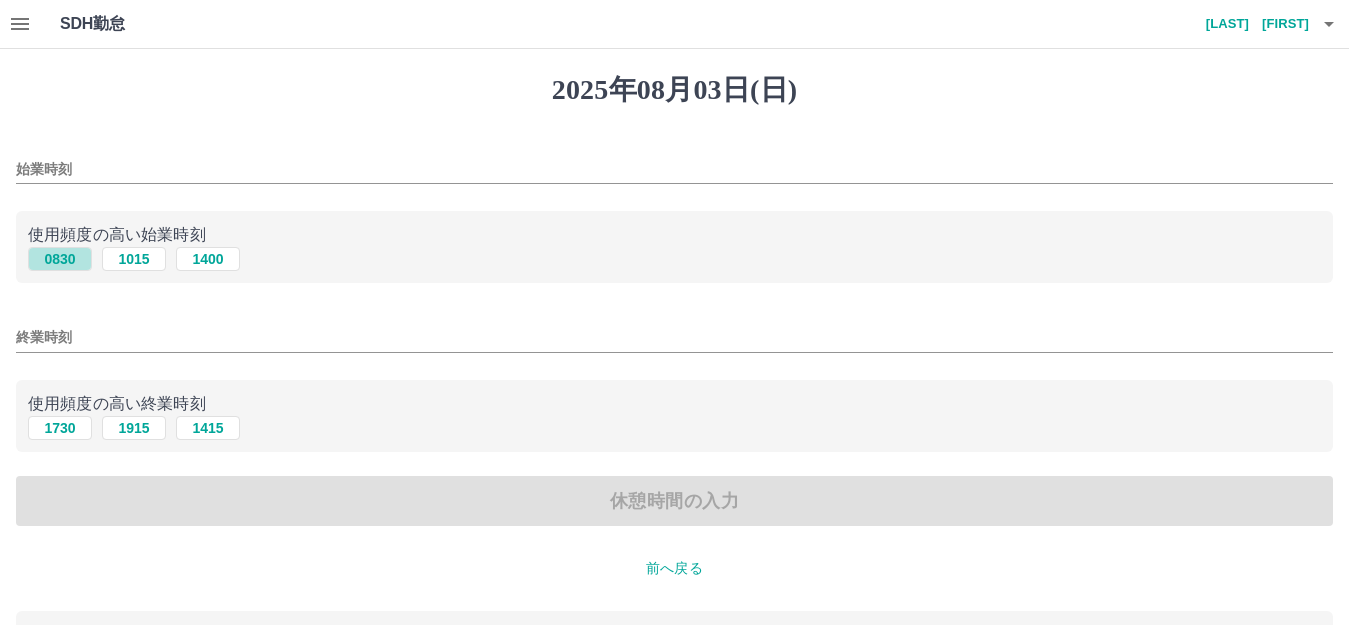 type on "****" 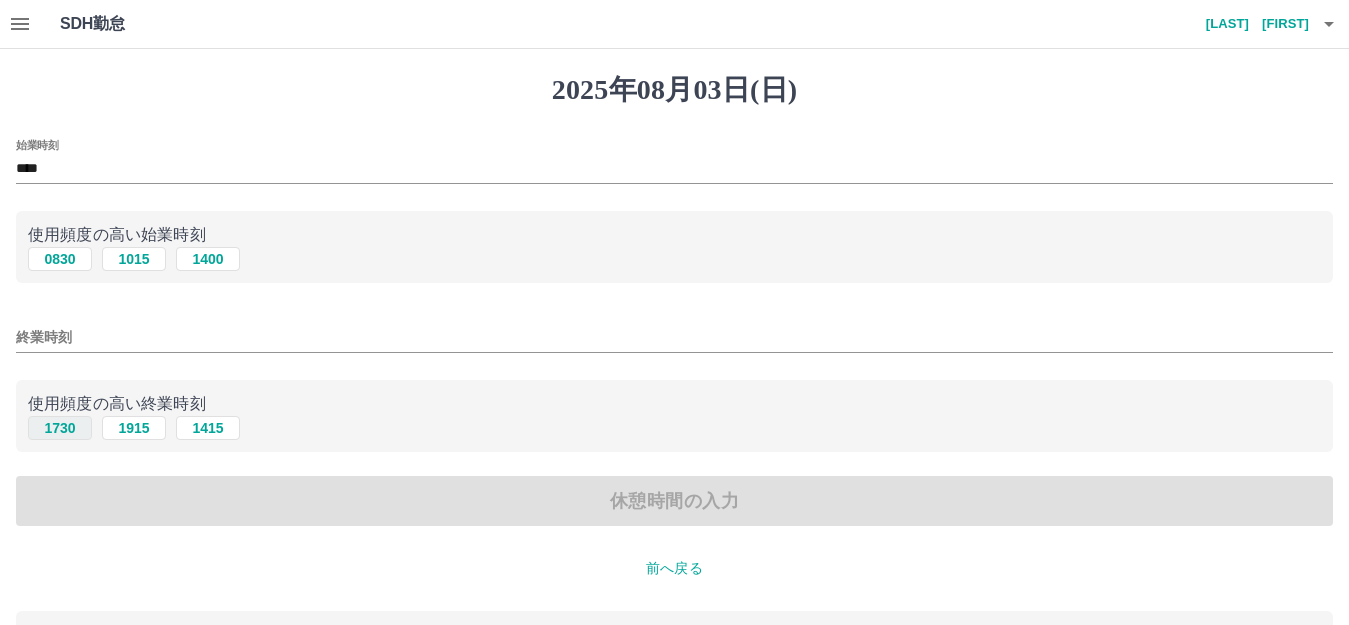 click on "1730" at bounding box center [60, 428] 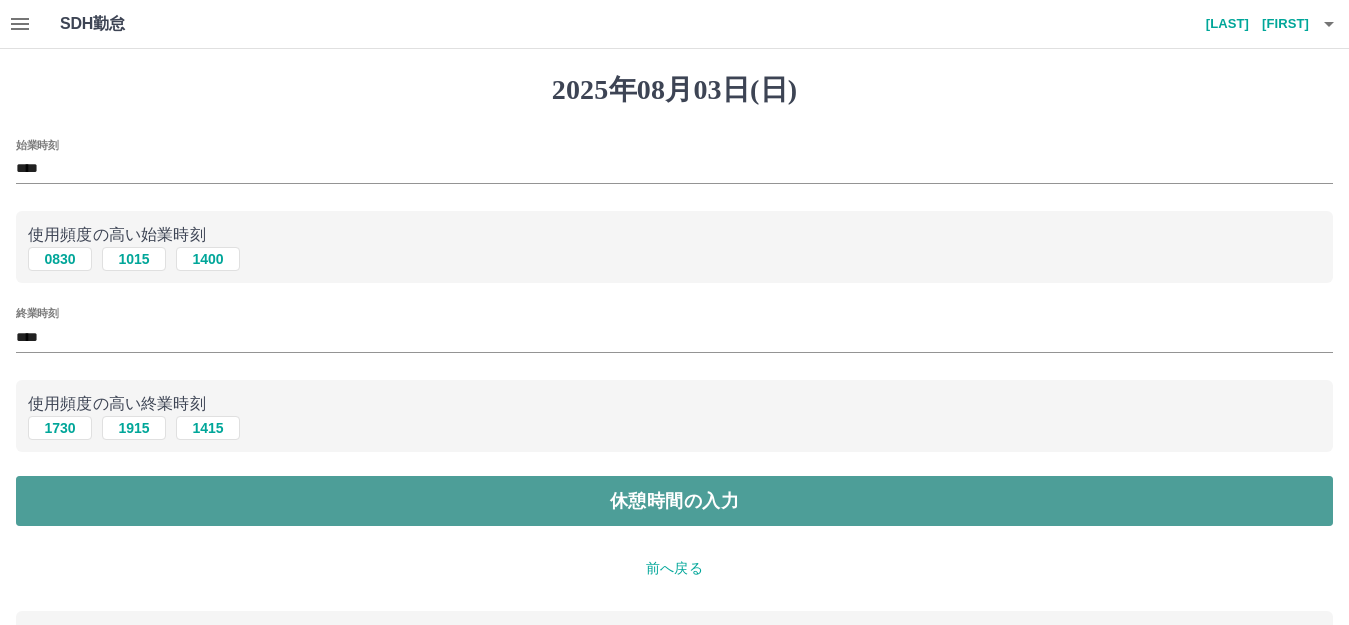 click on "休憩時間の入力" at bounding box center (674, 501) 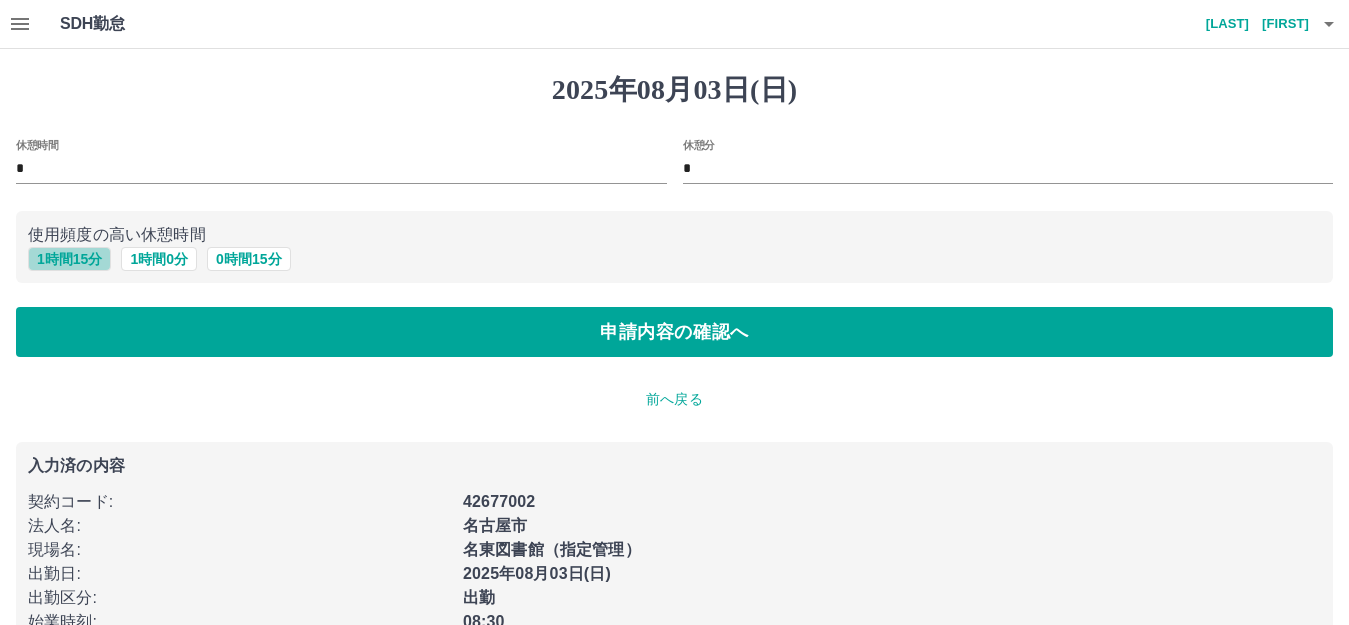 click on "1 時間 15 分" at bounding box center [69, 259] 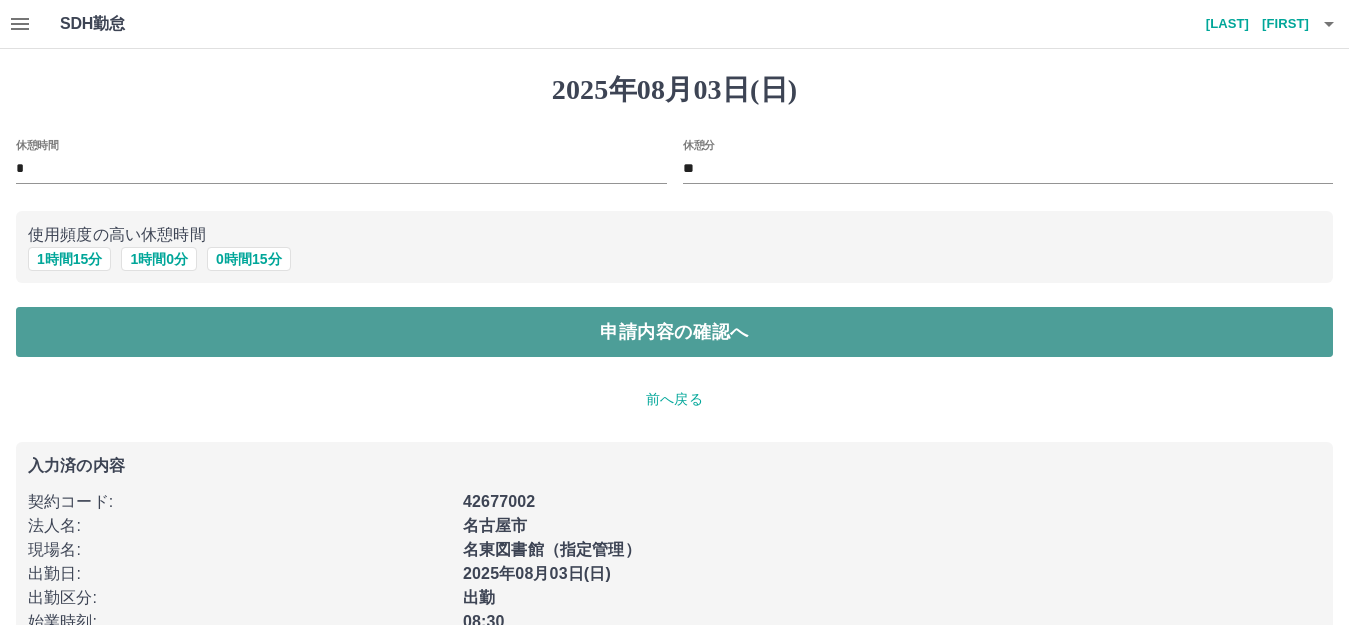 click on "申請内容の確認へ" at bounding box center (674, 332) 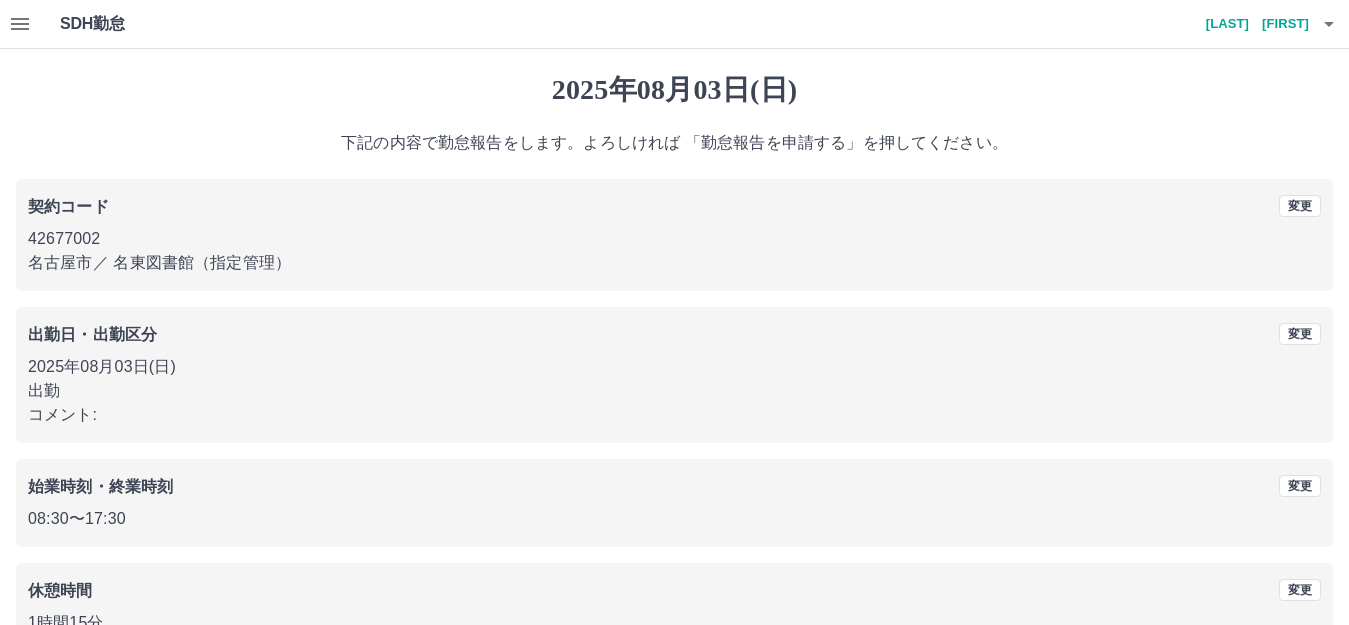 scroll, scrollTop: 124, scrollLeft: 0, axis: vertical 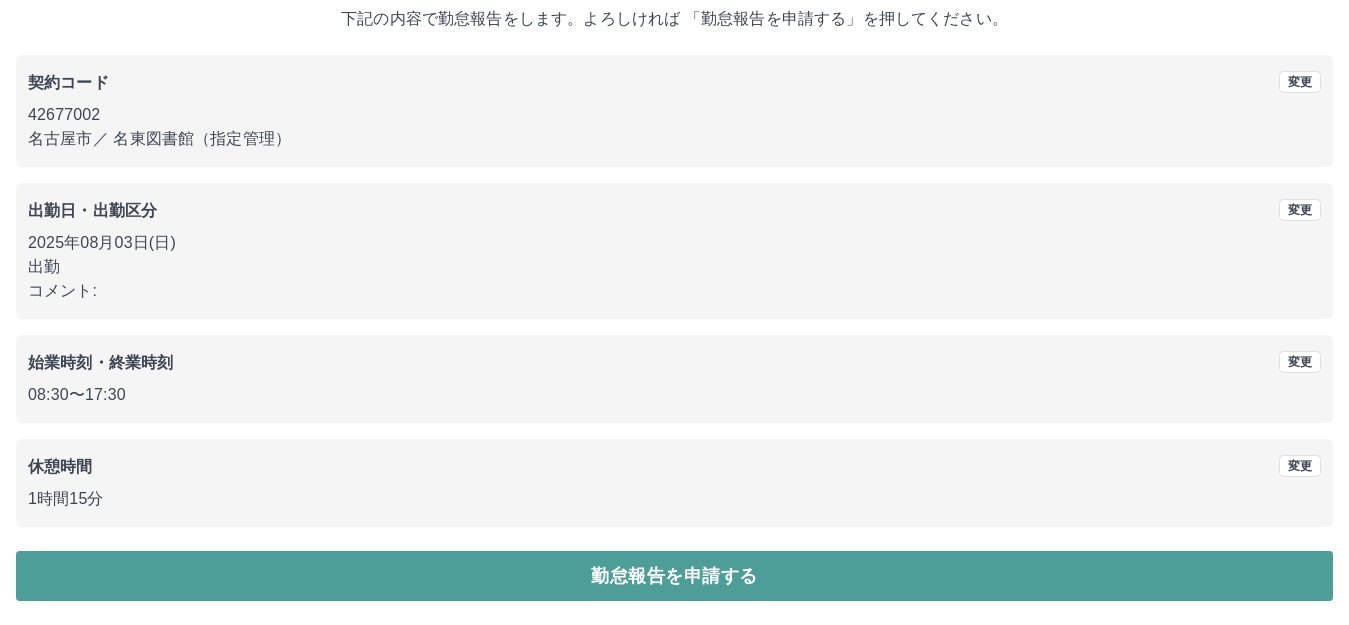 click on "勤怠報告を申請する" at bounding box center (674, 576) 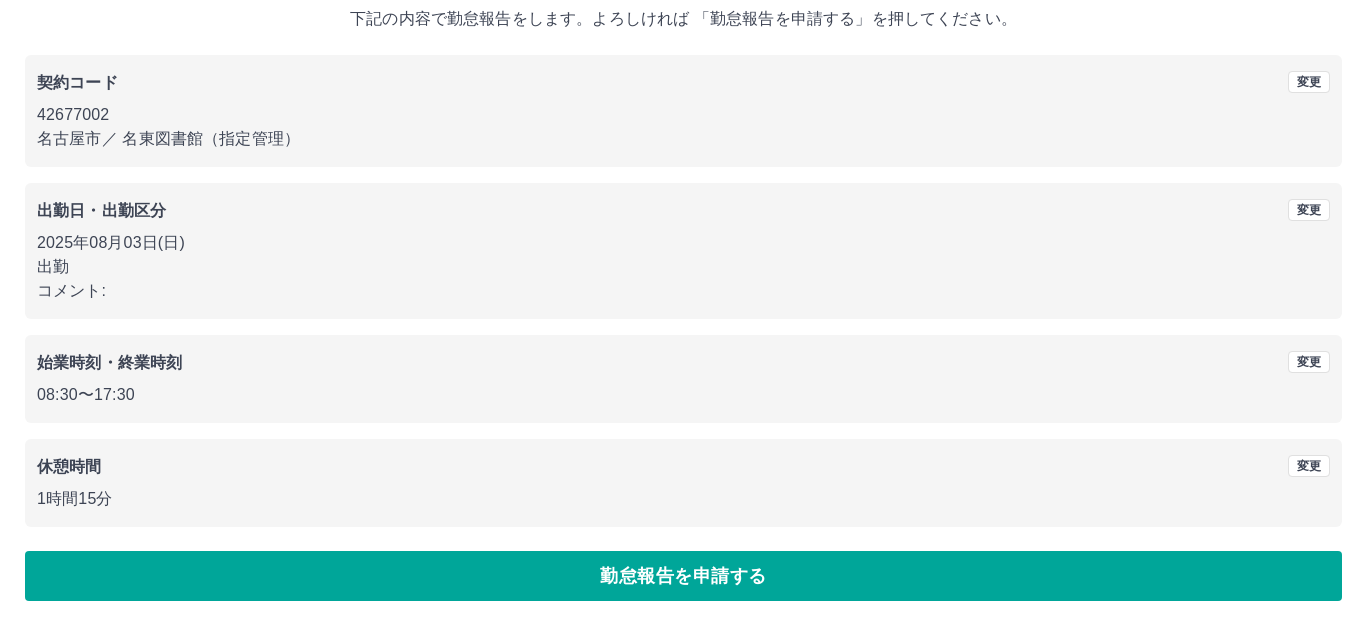 scroll, scrollTop: 0, scrollLeft: 0, axis: both 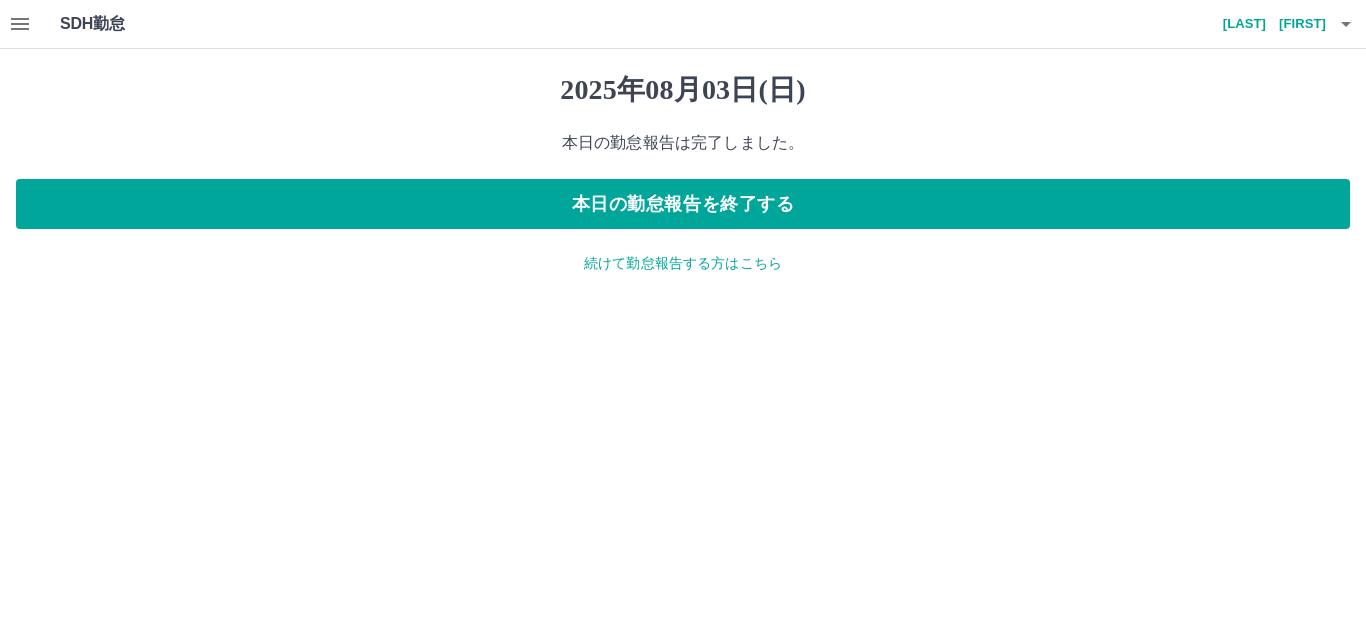 click on "続けて勤怠報告する方はこちら" at bounding box center [683, 263] 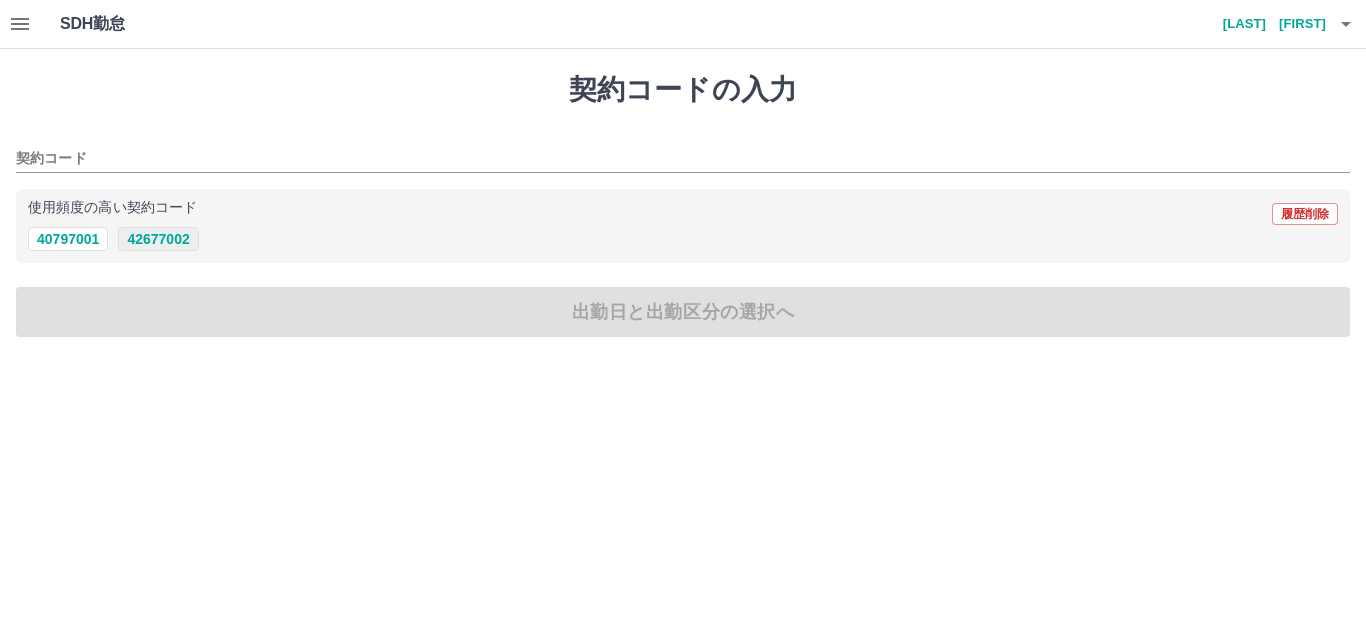 click on "42677002" at bounding box center (158, 239) 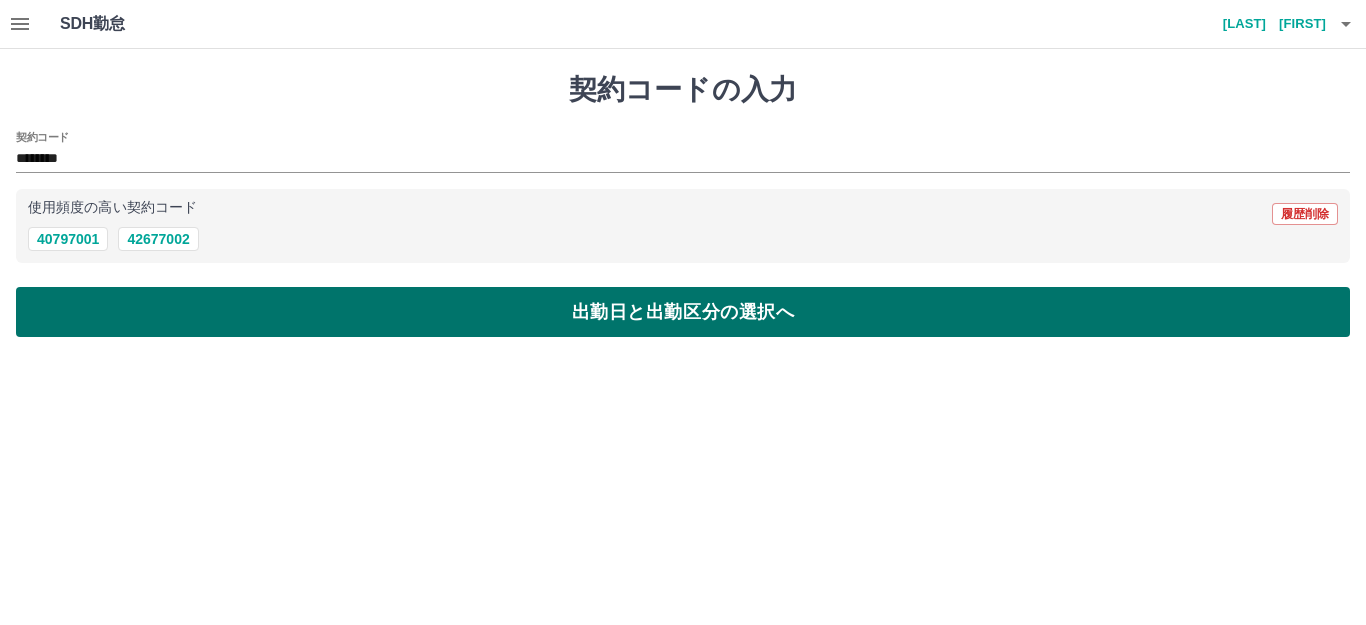 click on "出勤日と出勤区分の選択へ" at bounding box center [683, 312] 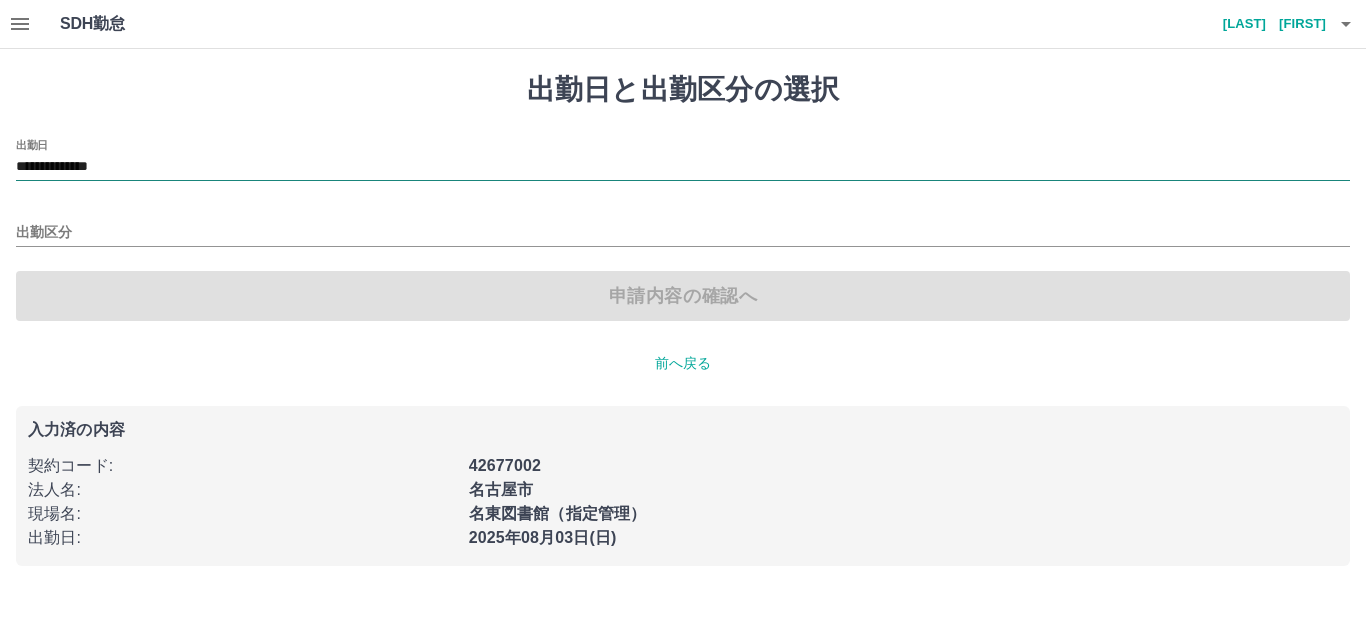 click on "**********" at bounding box center (683, 167) 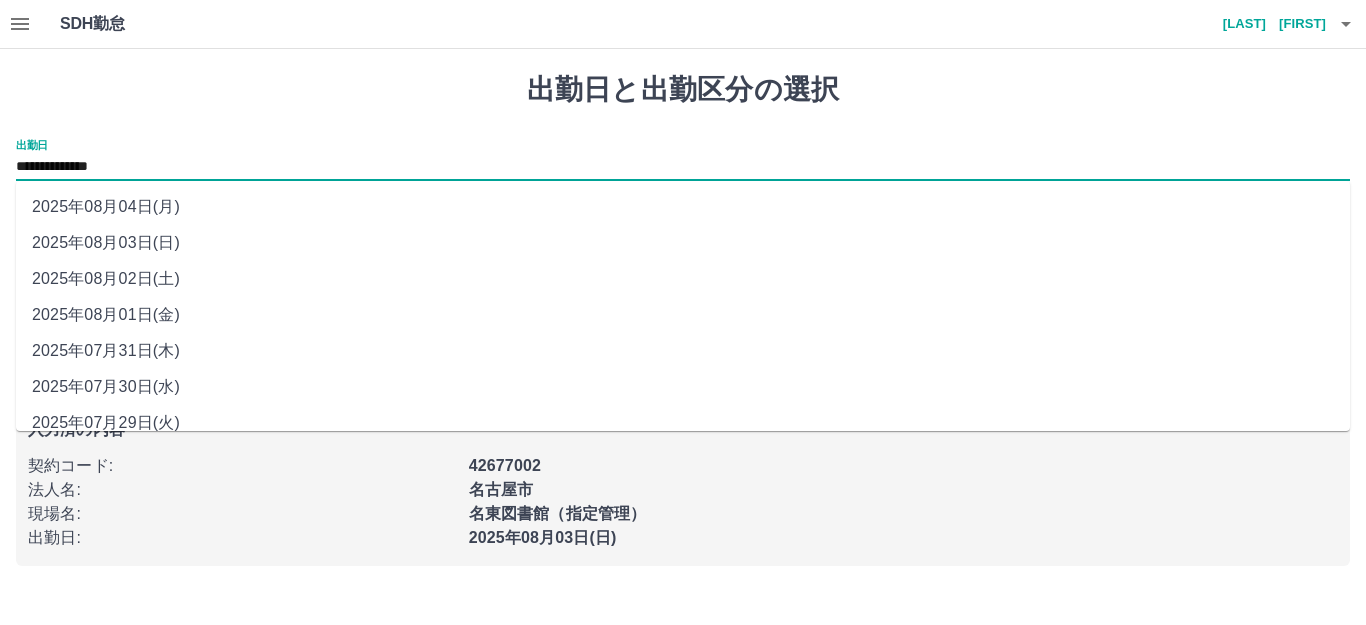 drag, startPoint x: 122, startPoint y: 278, endPoint x: 116, endPoint y: 287, distance: 10.816654 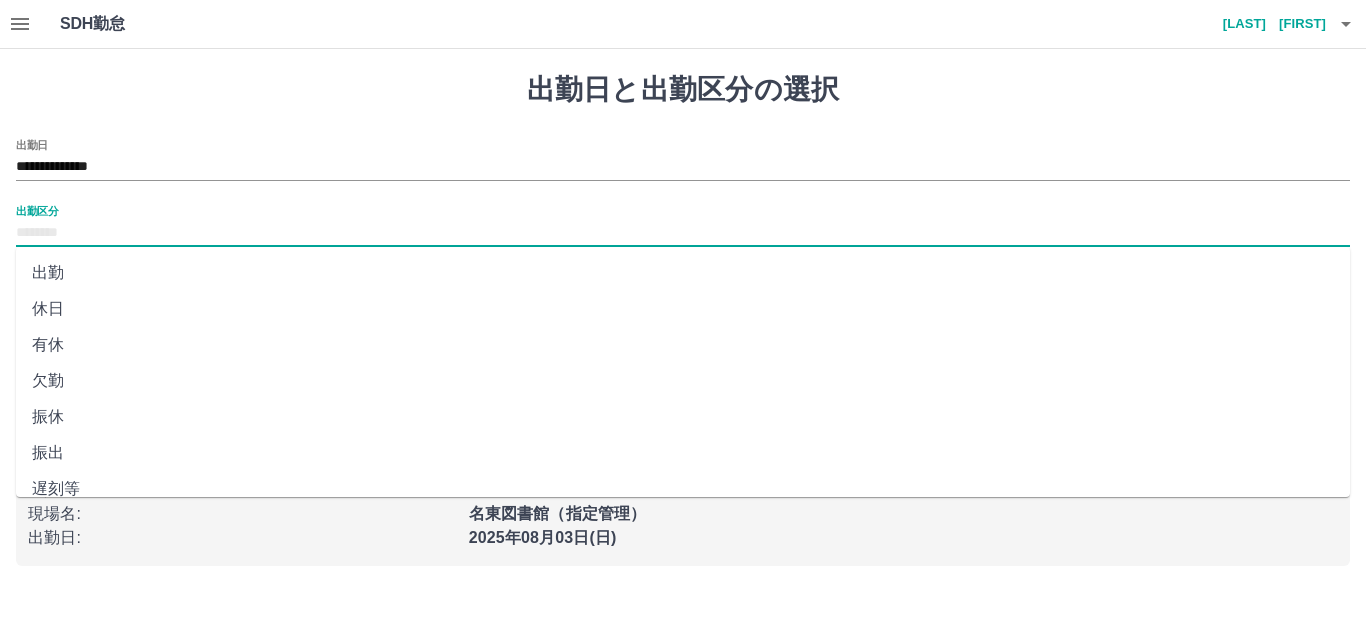click on "出勤区分" at bounding box center (683, 233) 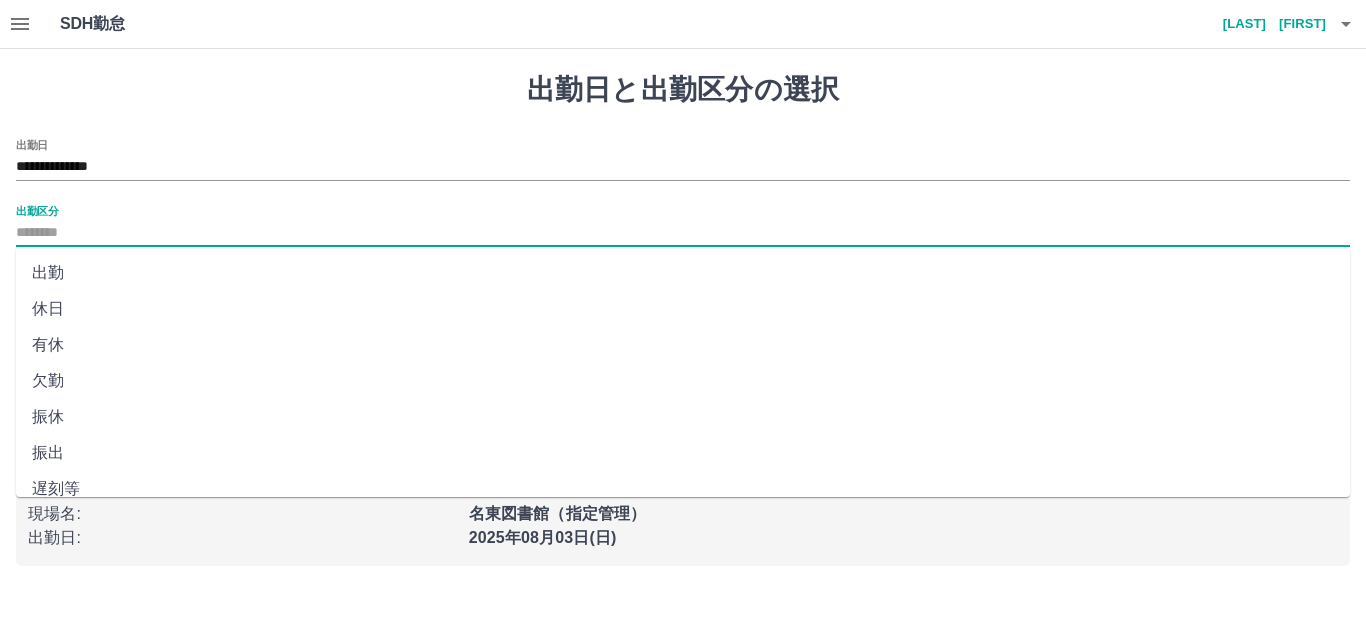 drag, startPoint x: 55, startPoint y: 301, endPoint x: 93, endPoint y: 410, distance: 115.43397 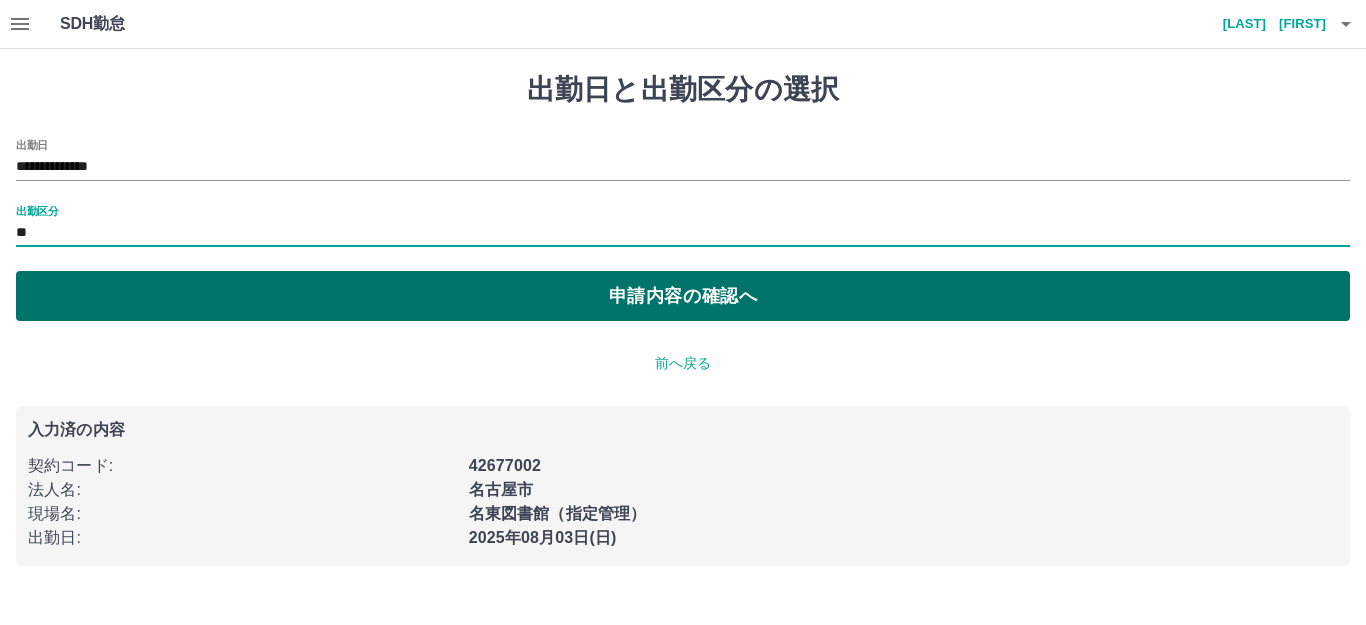 click on "申請内容の確認へ" at bounding box center (683, 296) 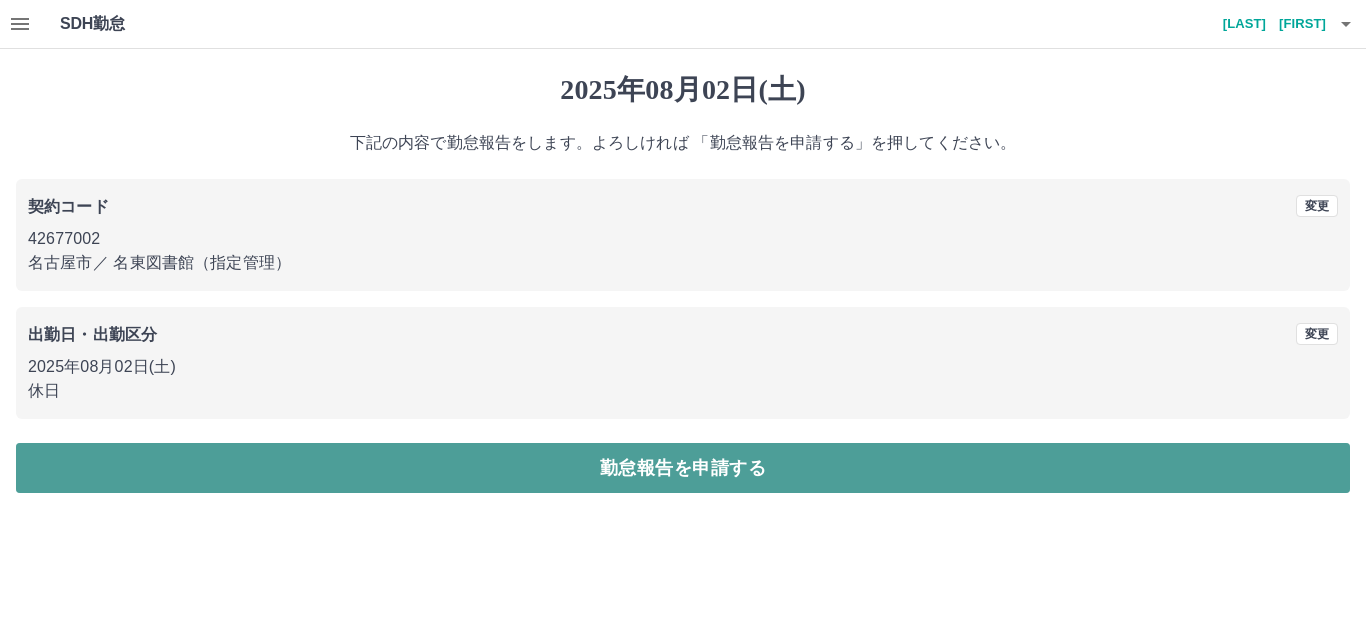 click on "勤怠報告を申請する" at bounding box center (683, 468) 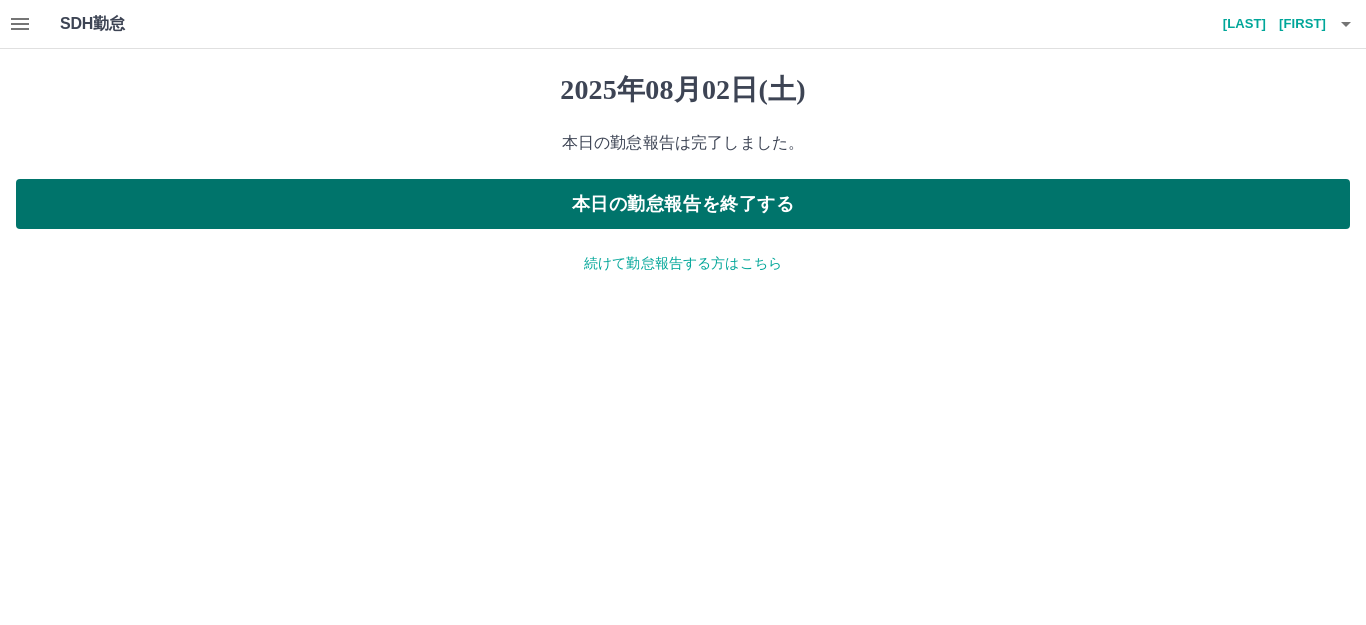 click on "本日の勤怠報告を終了する" at bounding box center (683, 204) 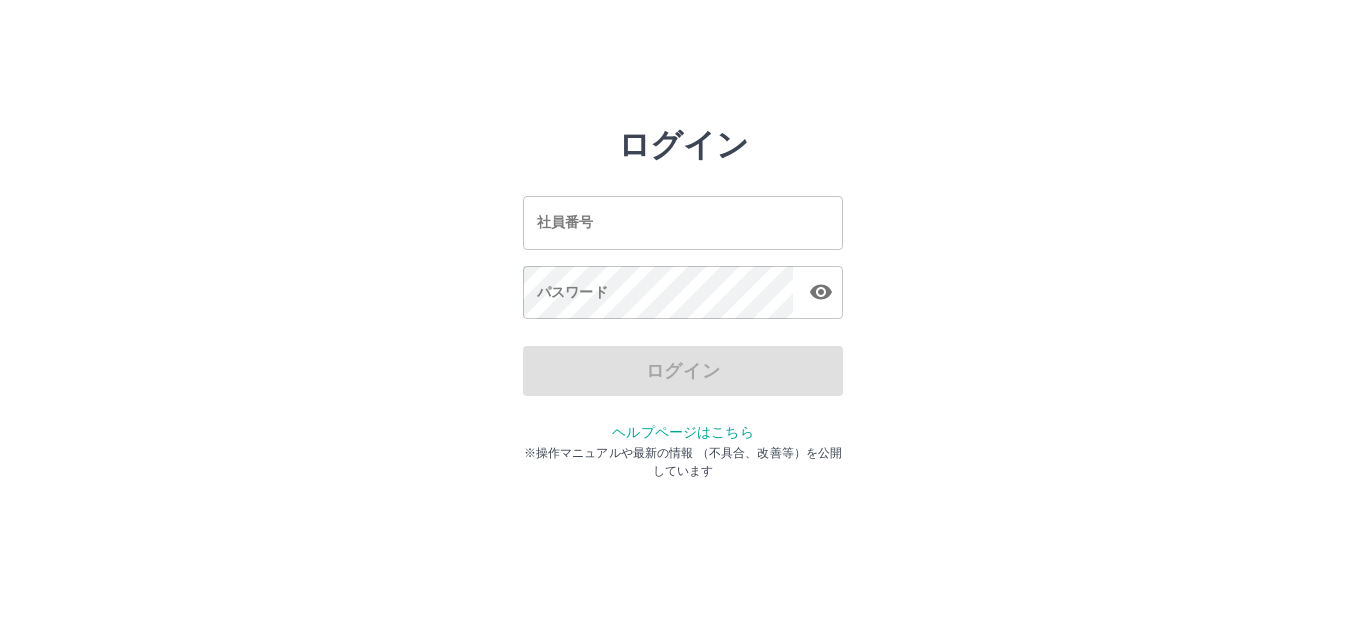 scroll, scrollTop: 0, scrollLeft: 0, axis: both 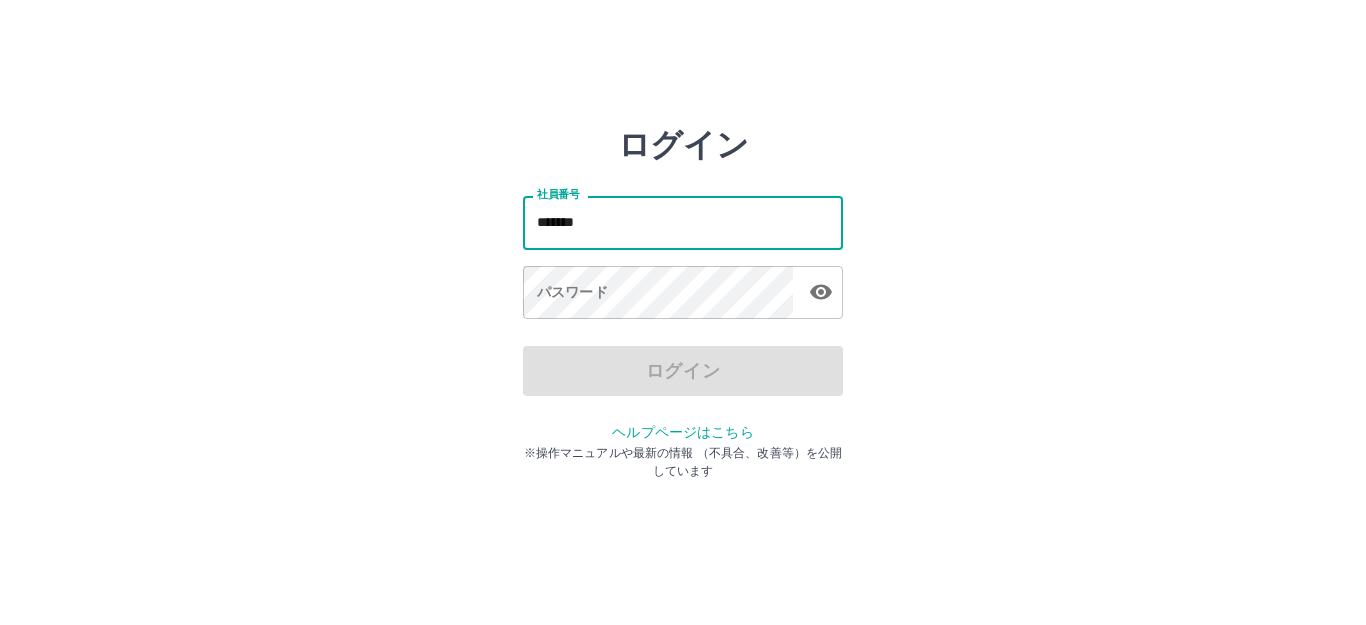 type on "*******" 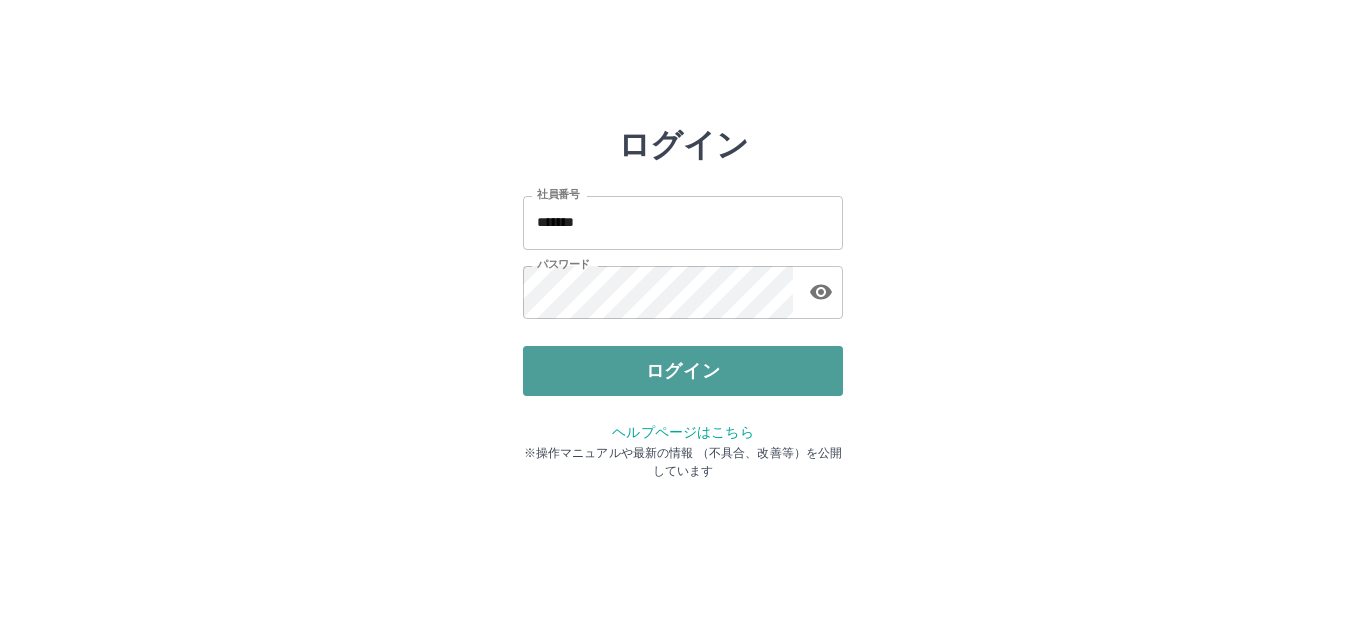click on "ログイン" at bounding box center [683, 371] 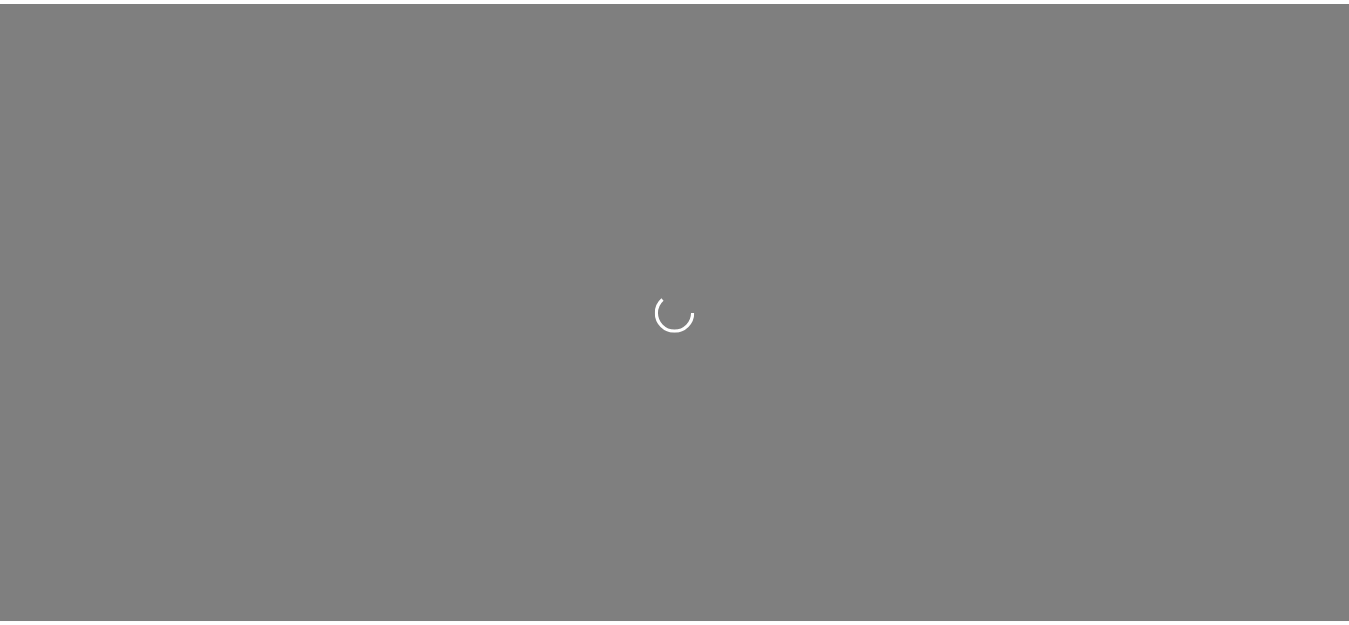 scroll, scrollTop: 0, scrollLeft: 0, axis: both 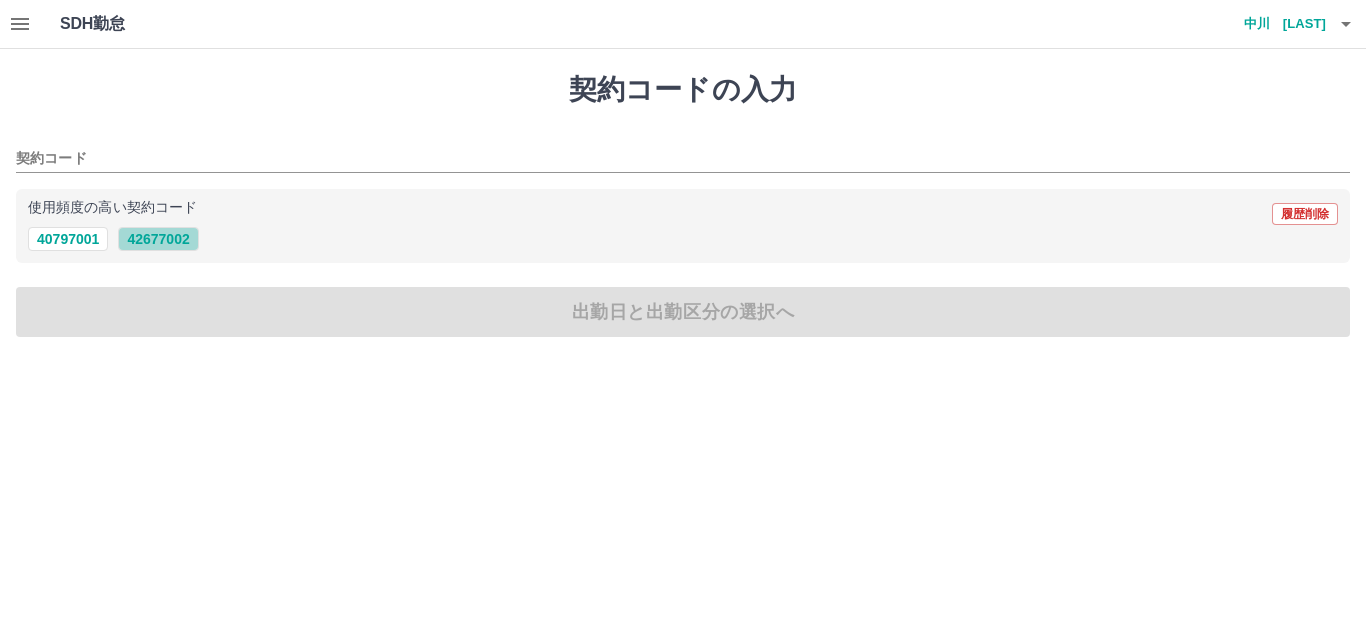 click on "42677002" at bounding box center (158, 239) 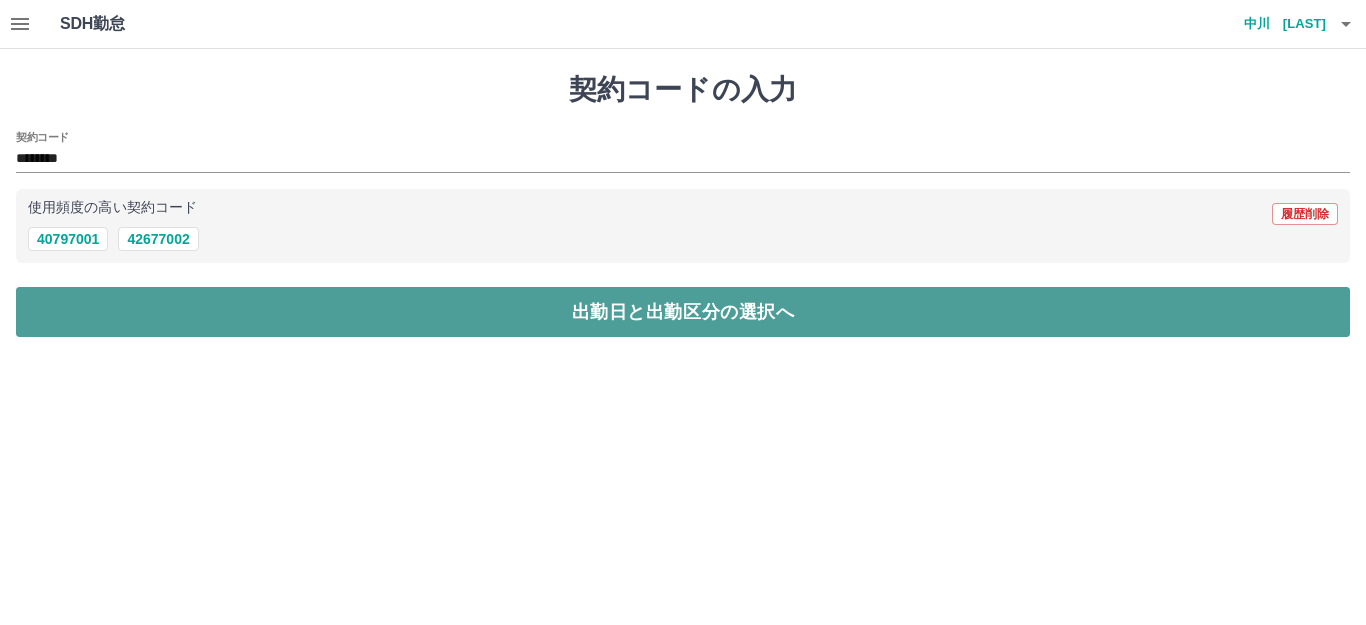 click on "出勤日と出勤区分の選択へ" at bounding box center [683, 312] 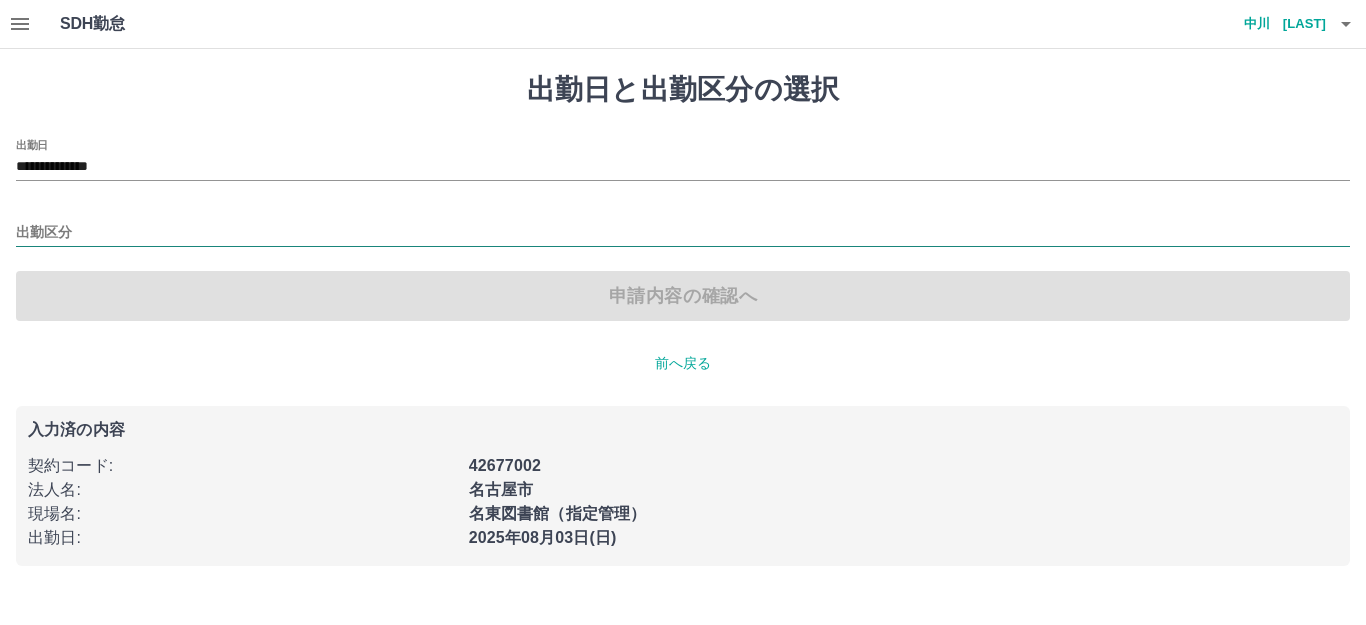 click on "出勤区分" at bounding box center (683, 233) 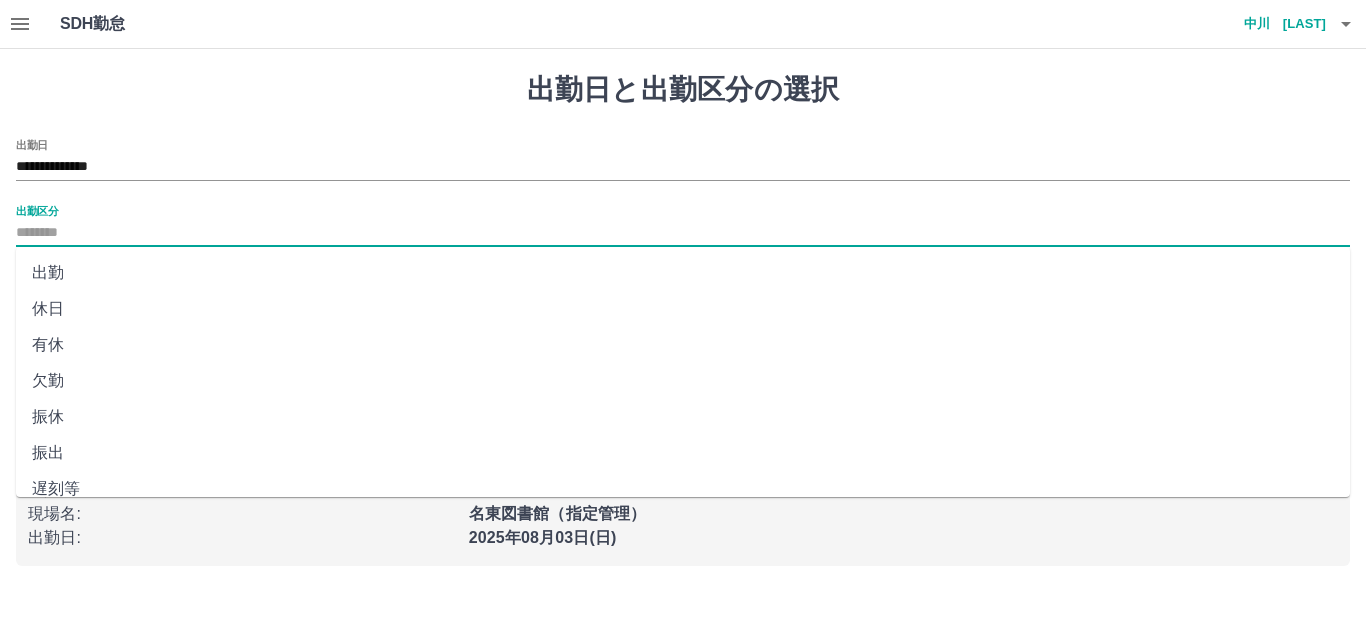 click on "出勤" at bounding box center (683, 273) 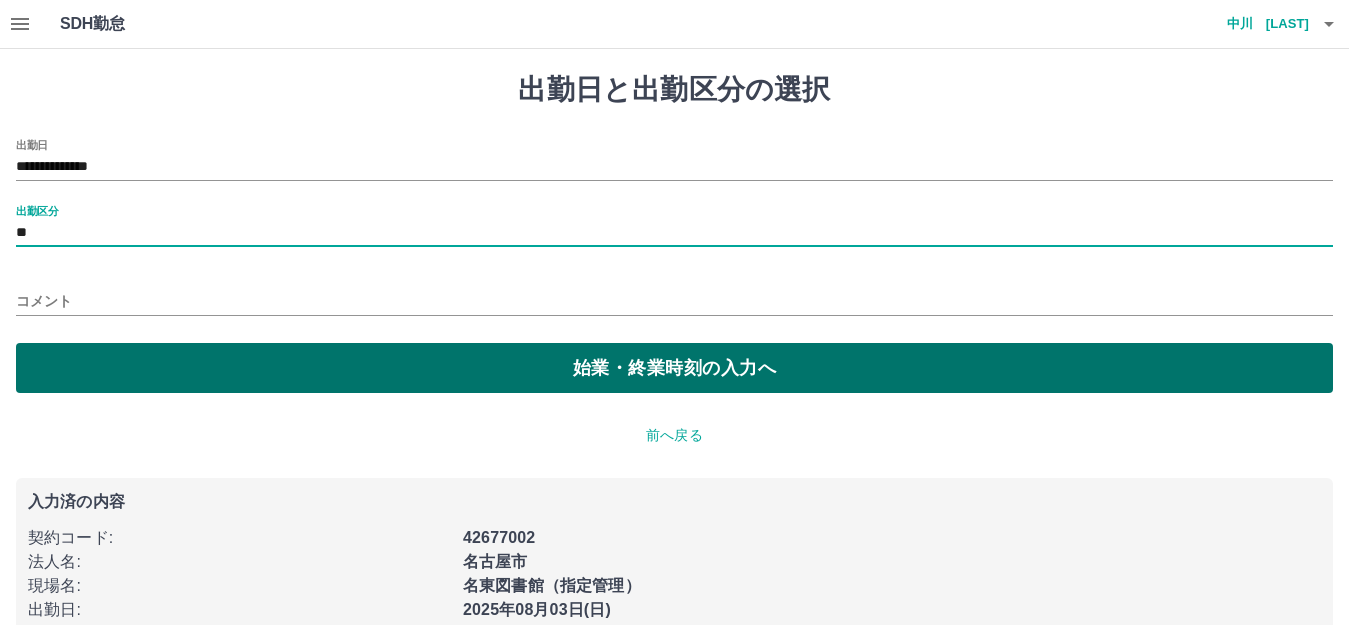 click on "始業・終業時刻の入力へ" at bounding box center [674, 368] 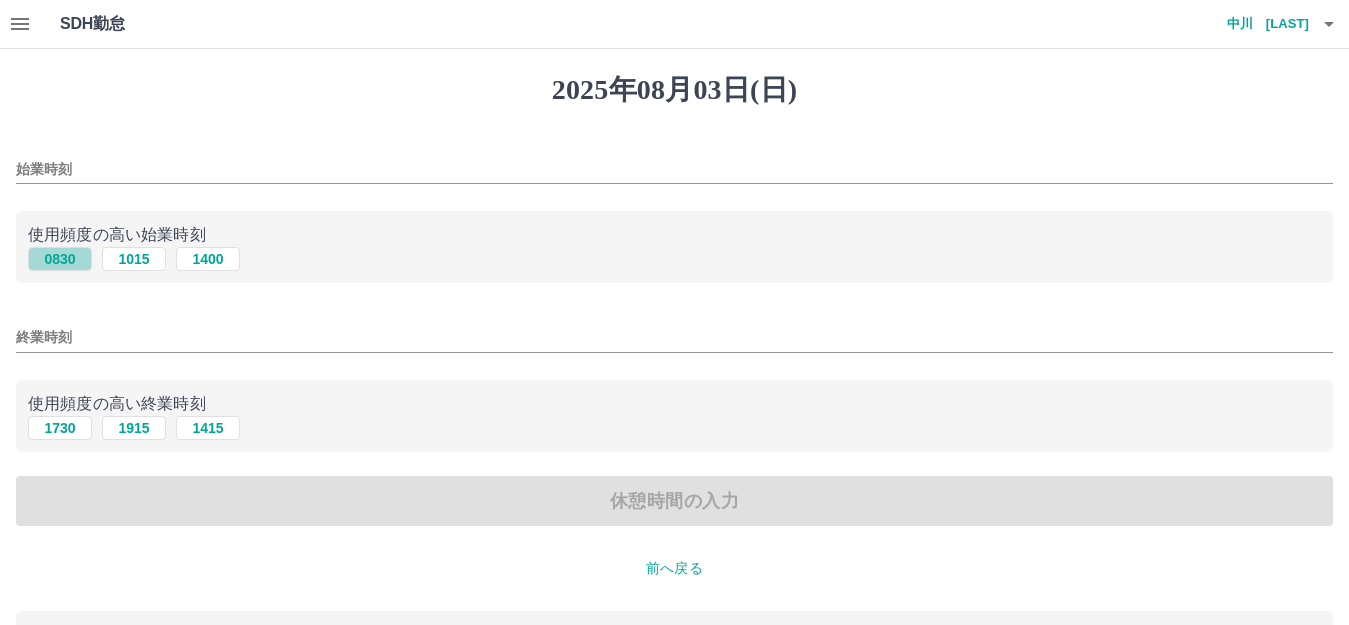 click on "0830" at bounding box center (60, 259) 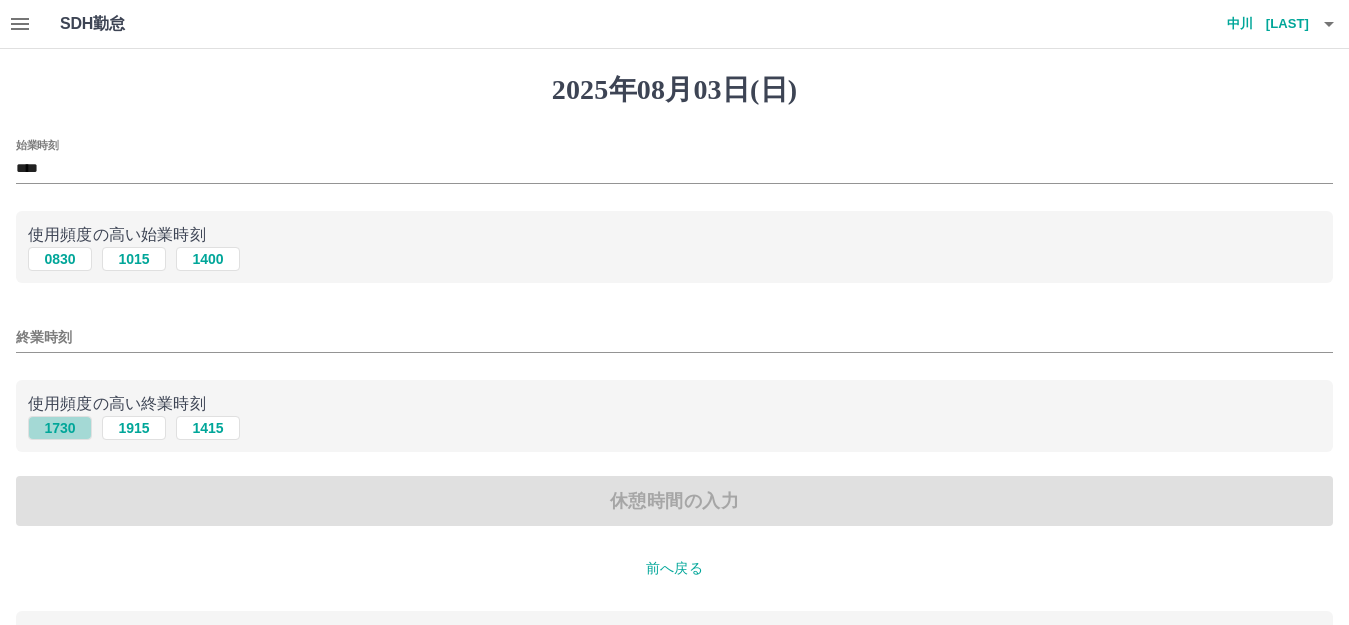 click on "1730" at bounding box center [60, 428] 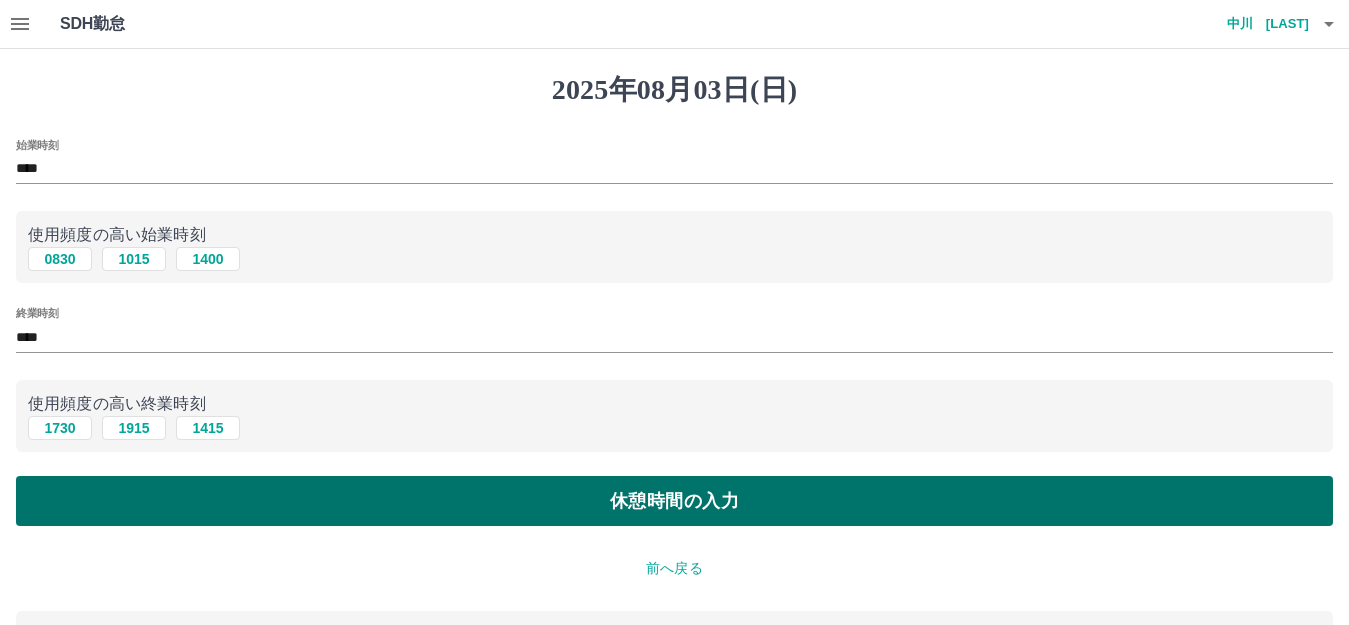 click on "休憩時間の入力" at bounding box center [674, 501] 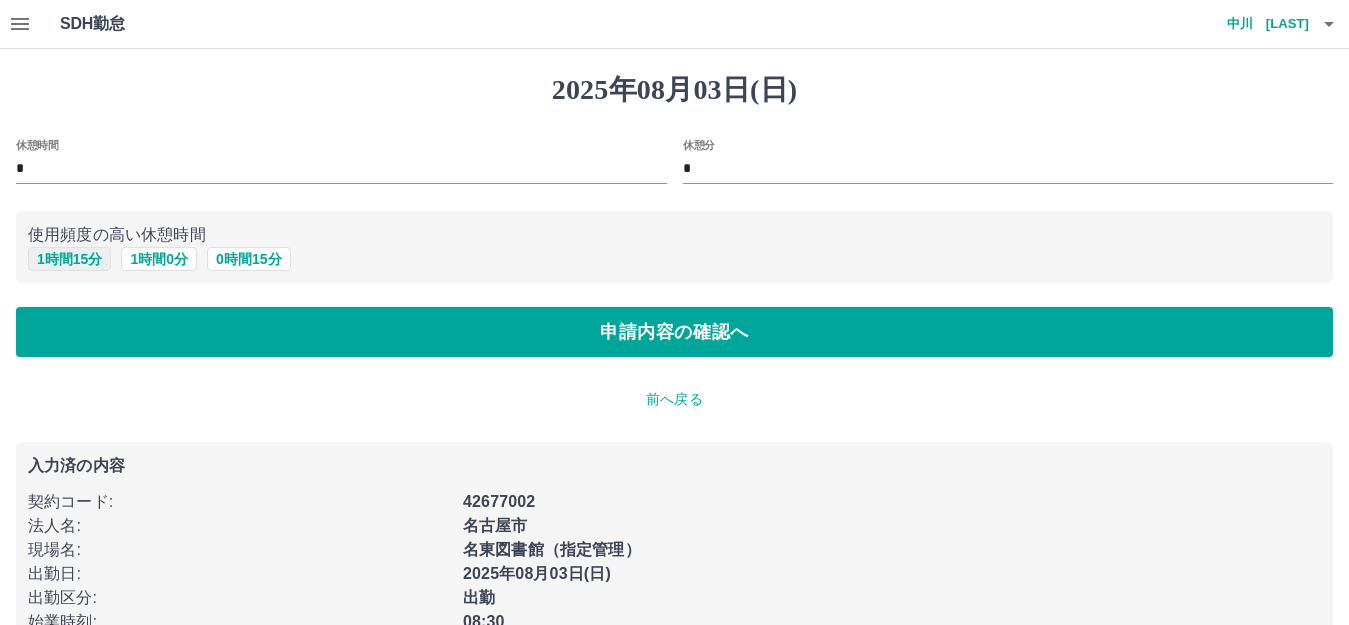 click on "1 時間 15 分" at bounding box center [69, 259] 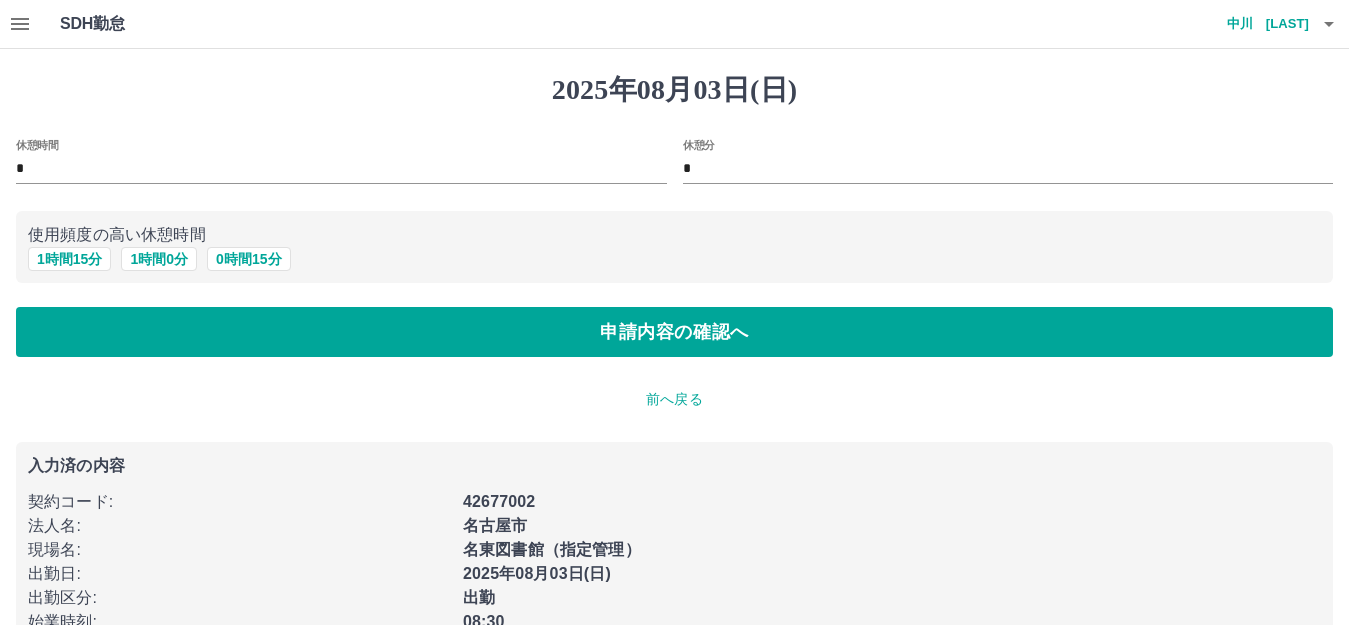 type on "*" 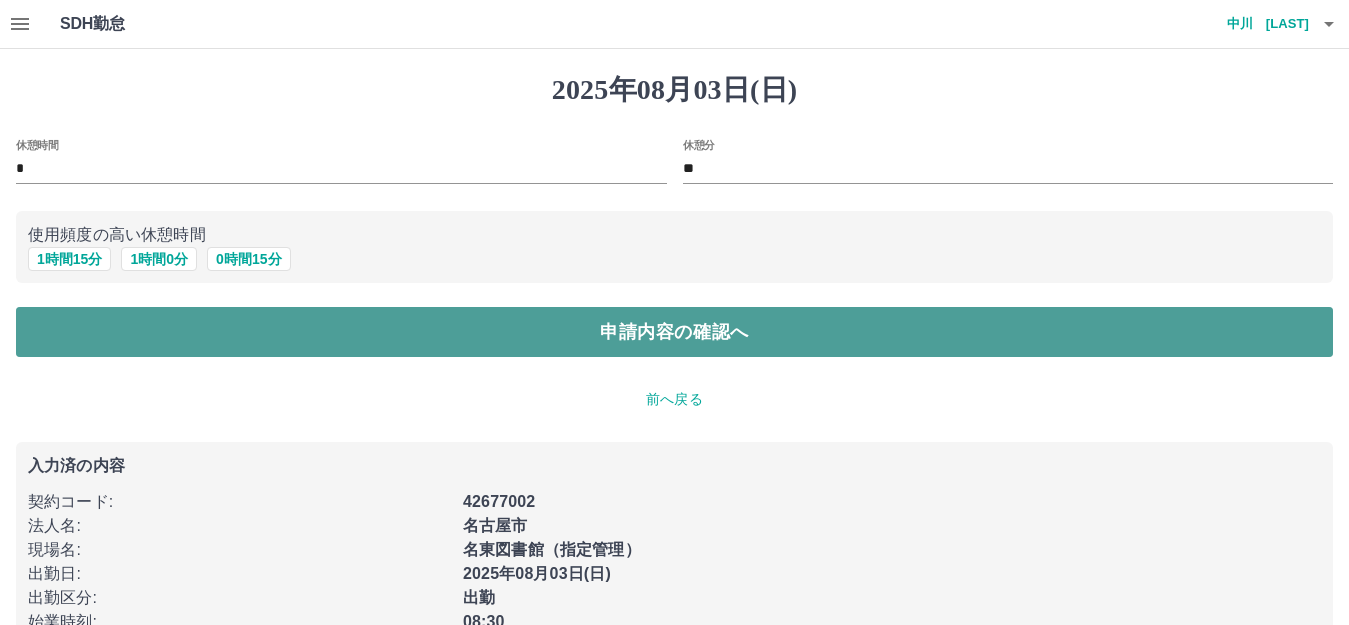 click on "申請内容の確認へ" at bounding box center [674, 332] 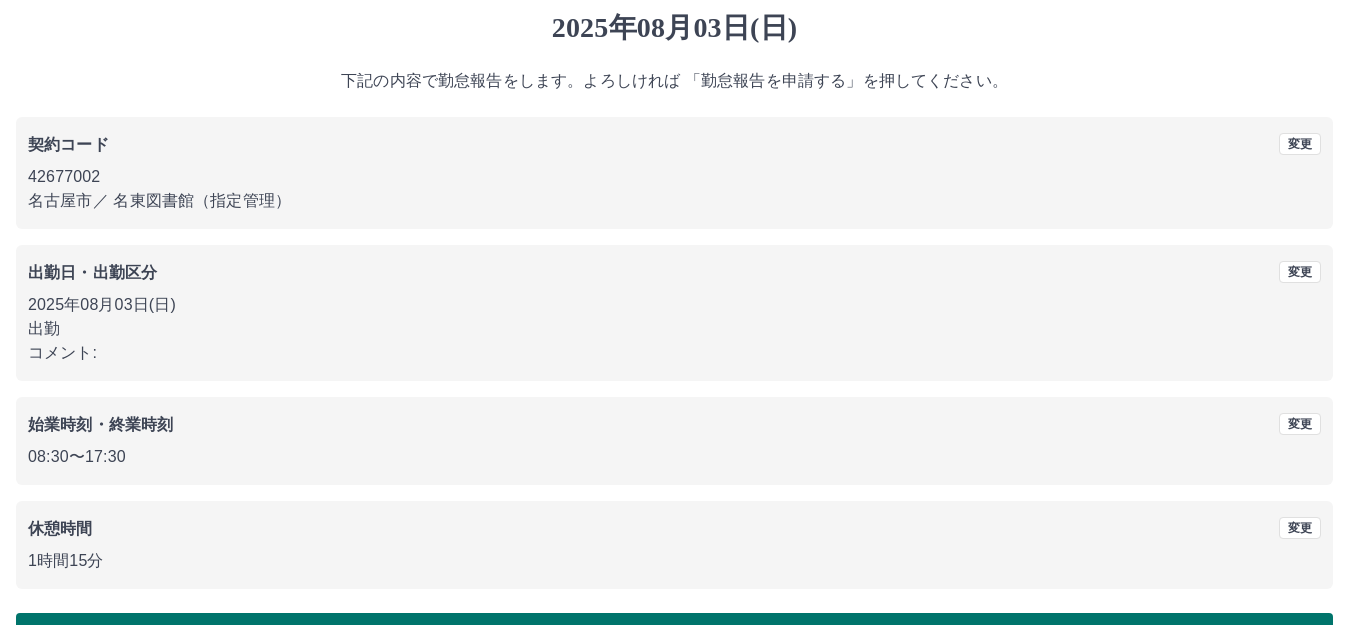 scroll, scrollTop: 124, scrollLeft: 0, axis: vertical 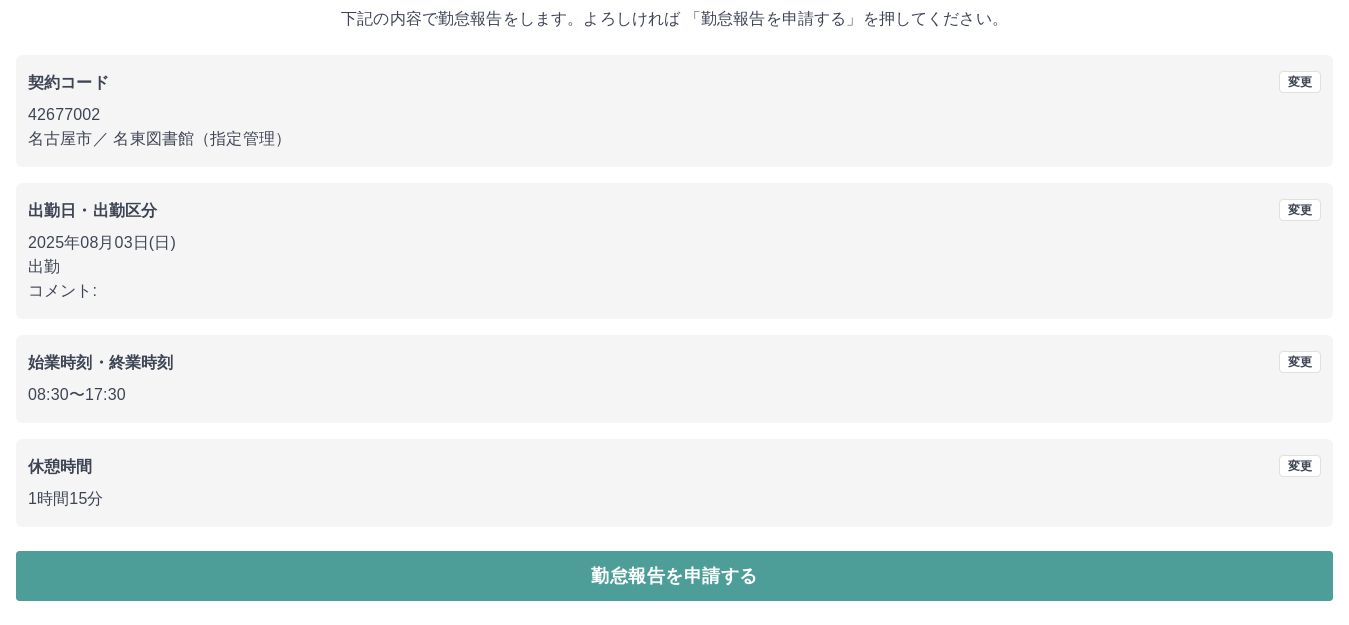 click on "勤怠報告を申請する" at bounding box center [674, 576] 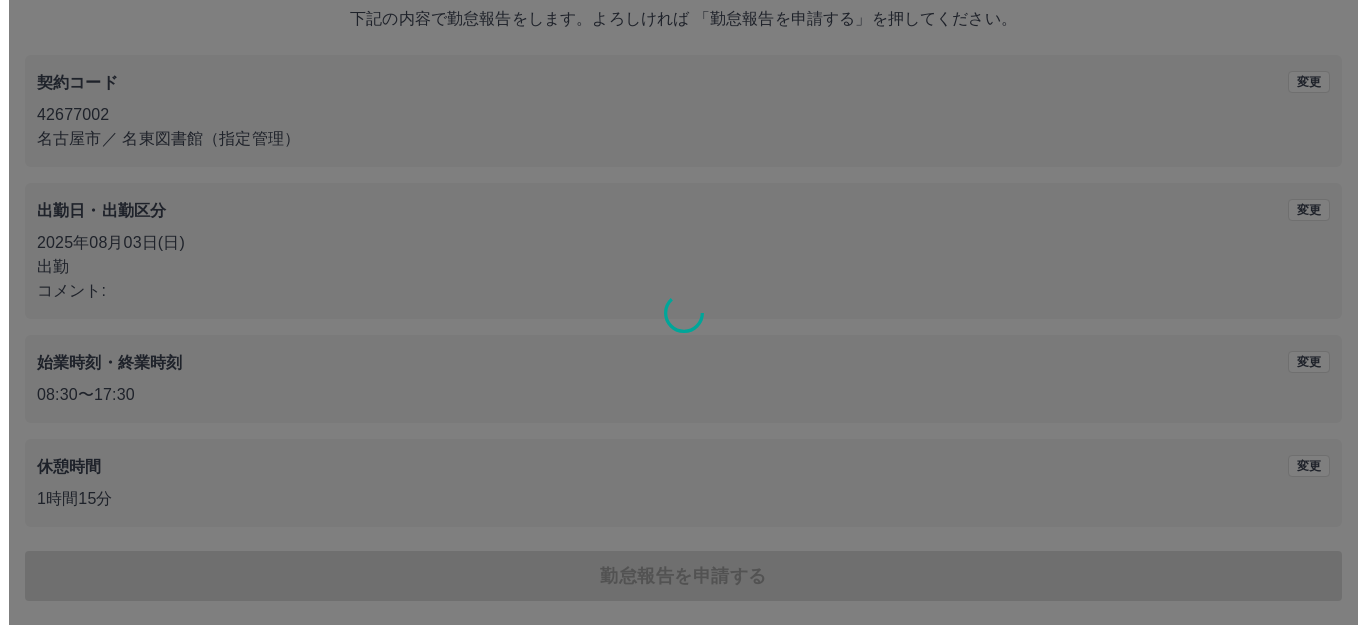 scroll, scrollTop: 0, scrollLeft: 0, axis: both 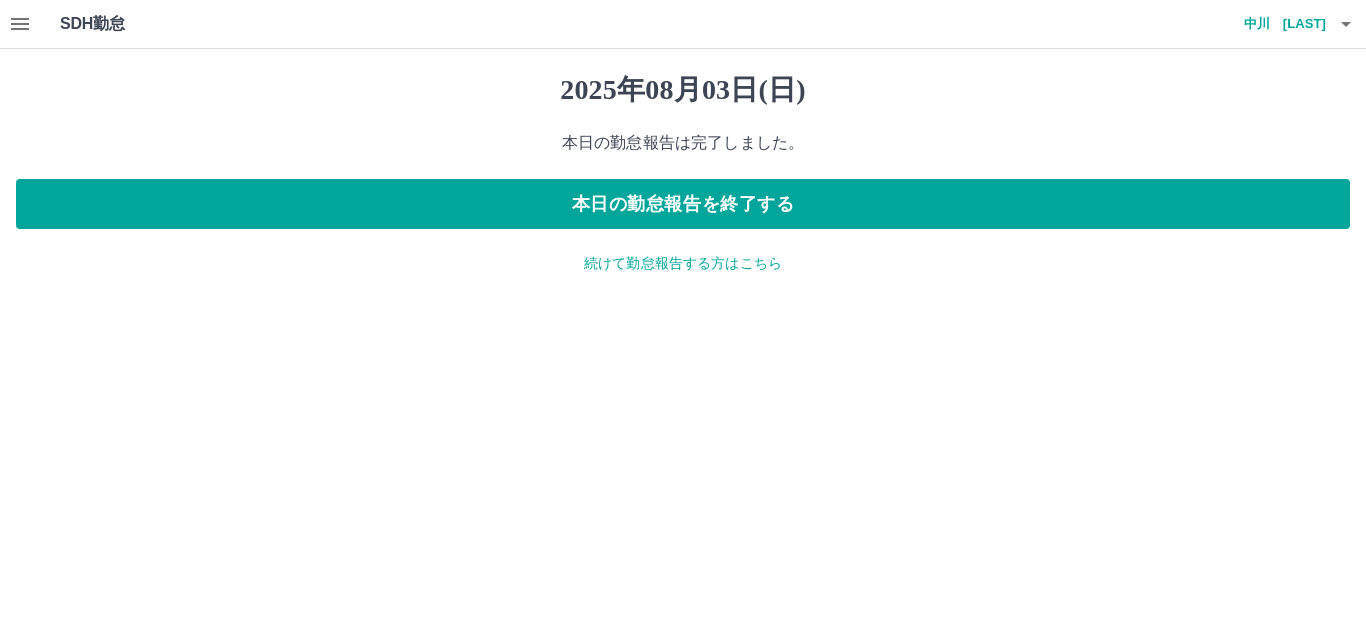 click on "中川　晴子" at bounding box center [1266, 24] 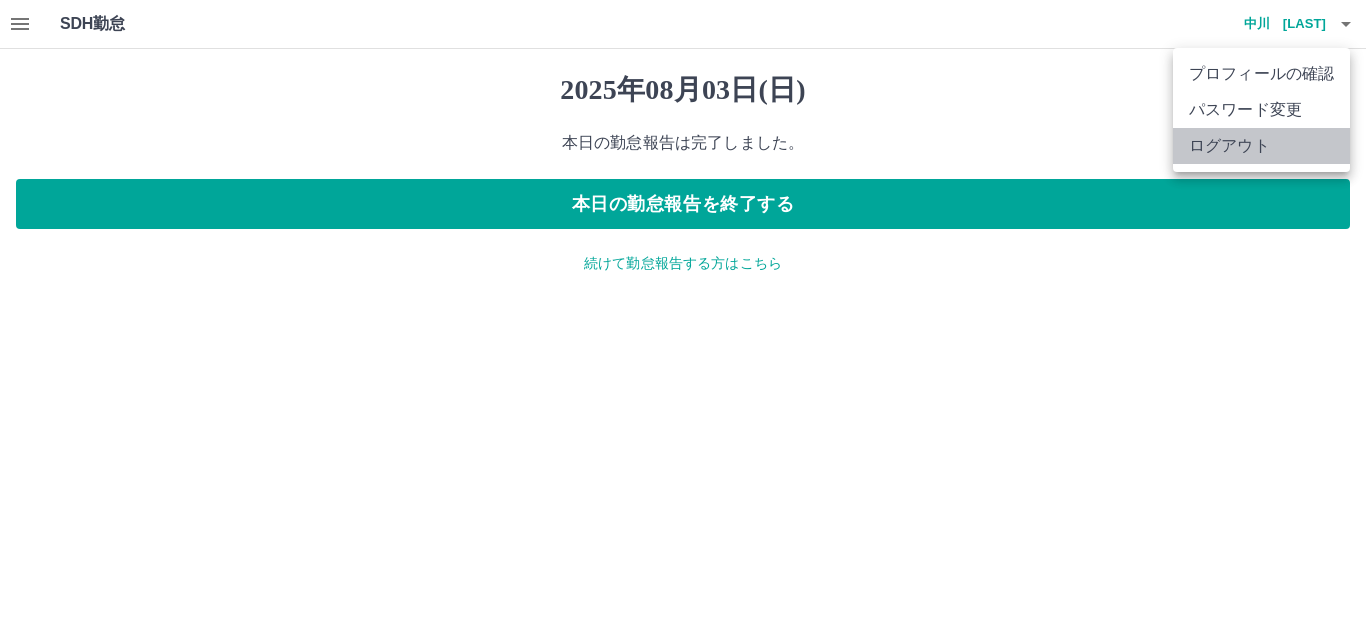 click on "ログアウト" at bounding box center (1261, 146) 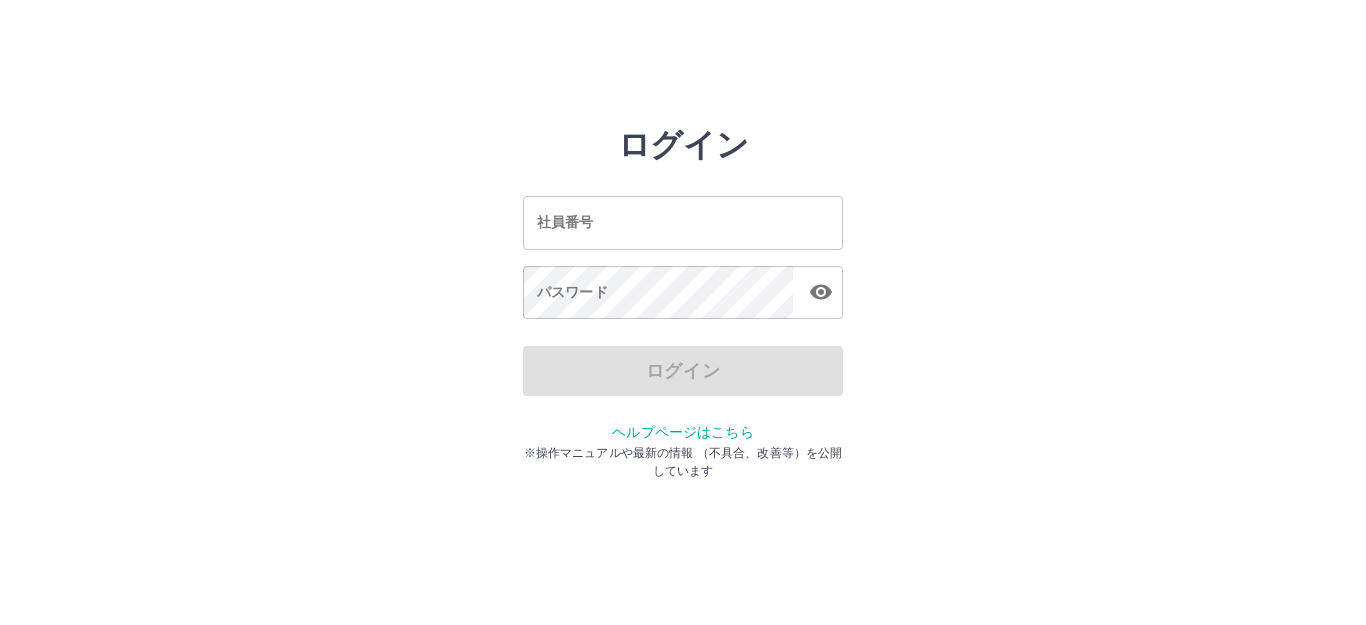 scroll, scrollTop: 0, scrollLeft: 0, axis: both 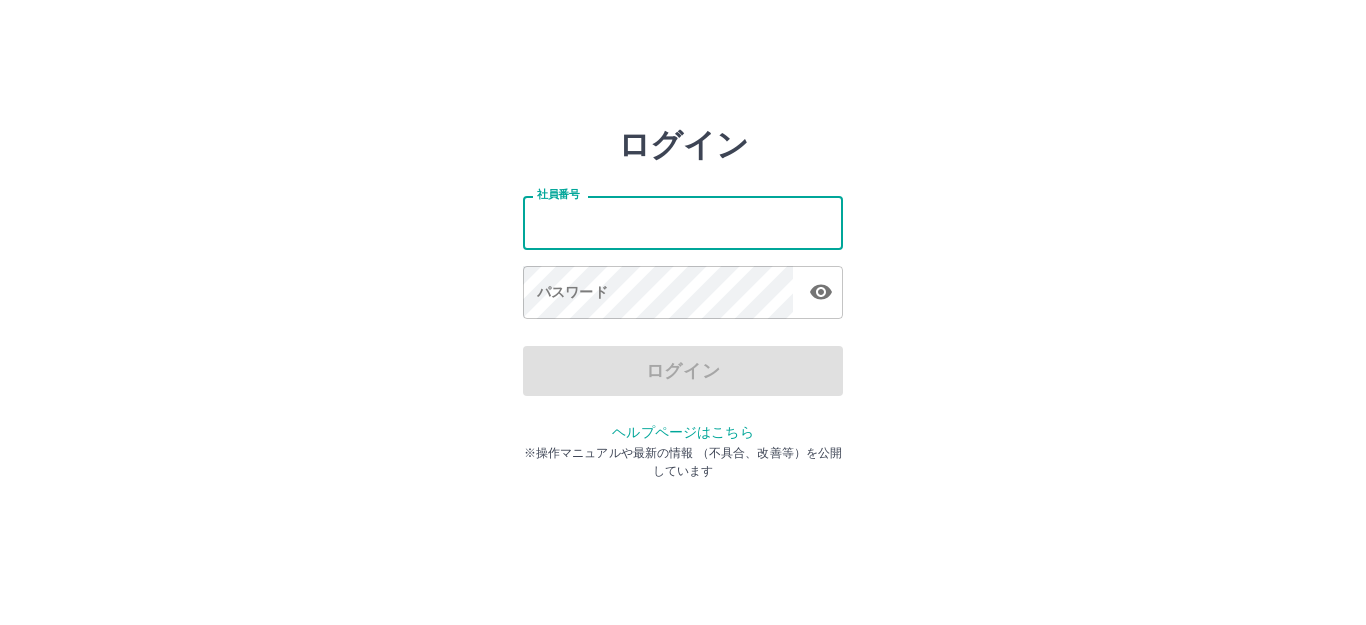 click on "社員番号" at bounding box center (683, 222) 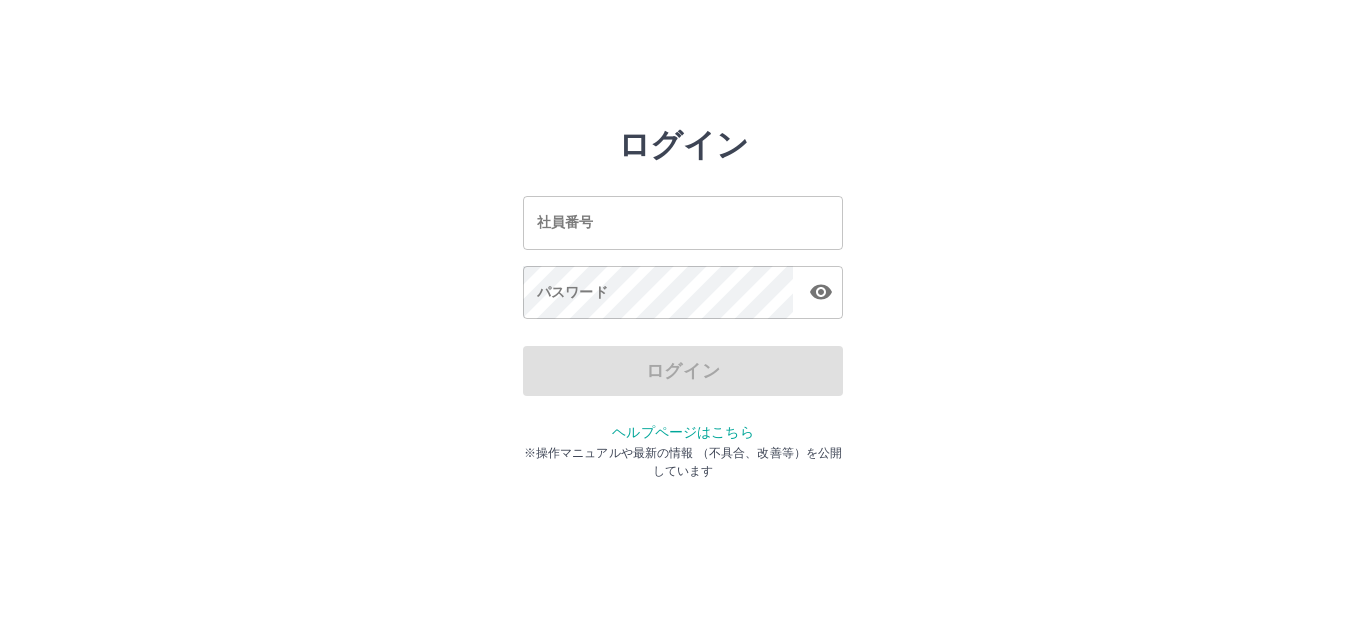 click on "ログイン 社員番号 社員番号 パスワード パスワード ログイン ヘルプページはこちら ※操作マニュアルや最新の情報 （不具合、改善等）を公開しています" at bounding box center [683, 286] 